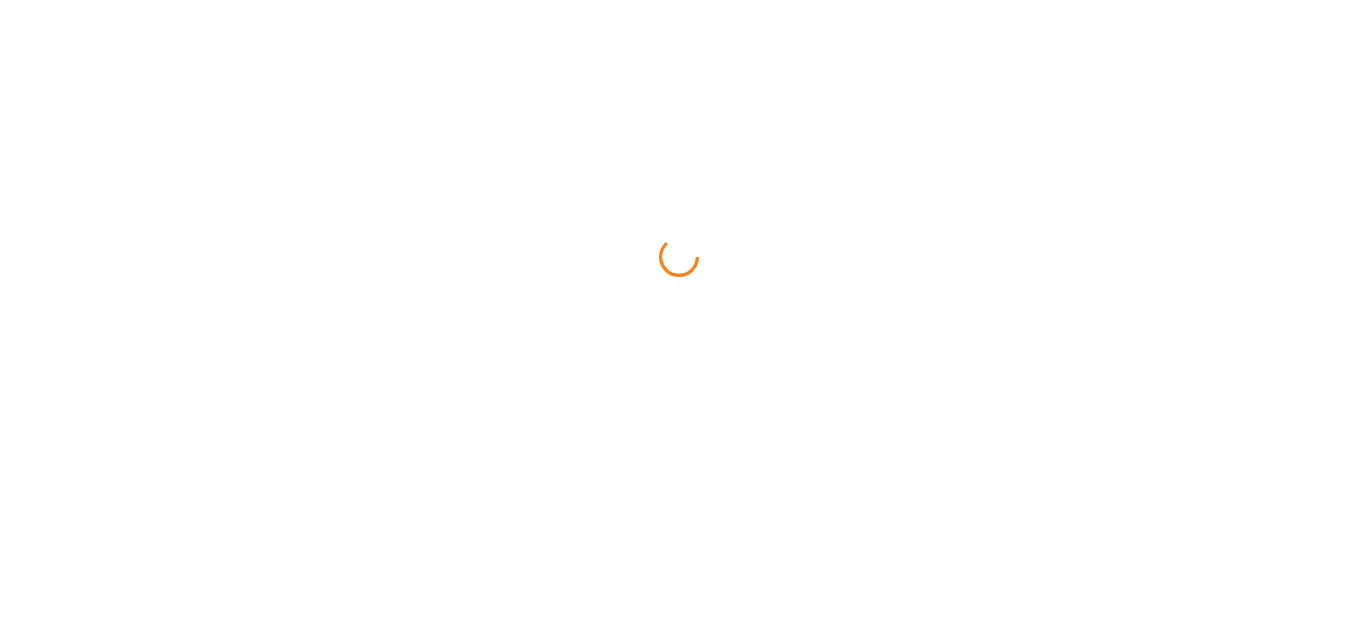 scroll, scrollTop: 0, scrollLeft: 0, axis: both 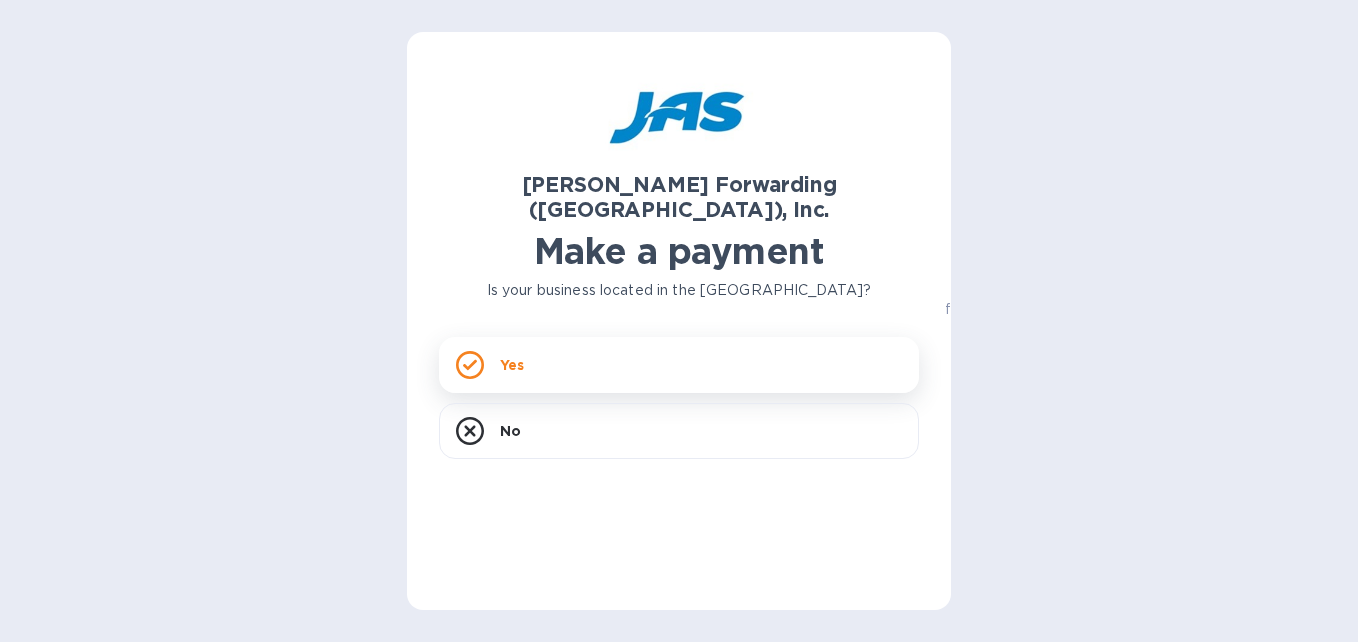 click on "Yes" at bounding box center (512, 365) 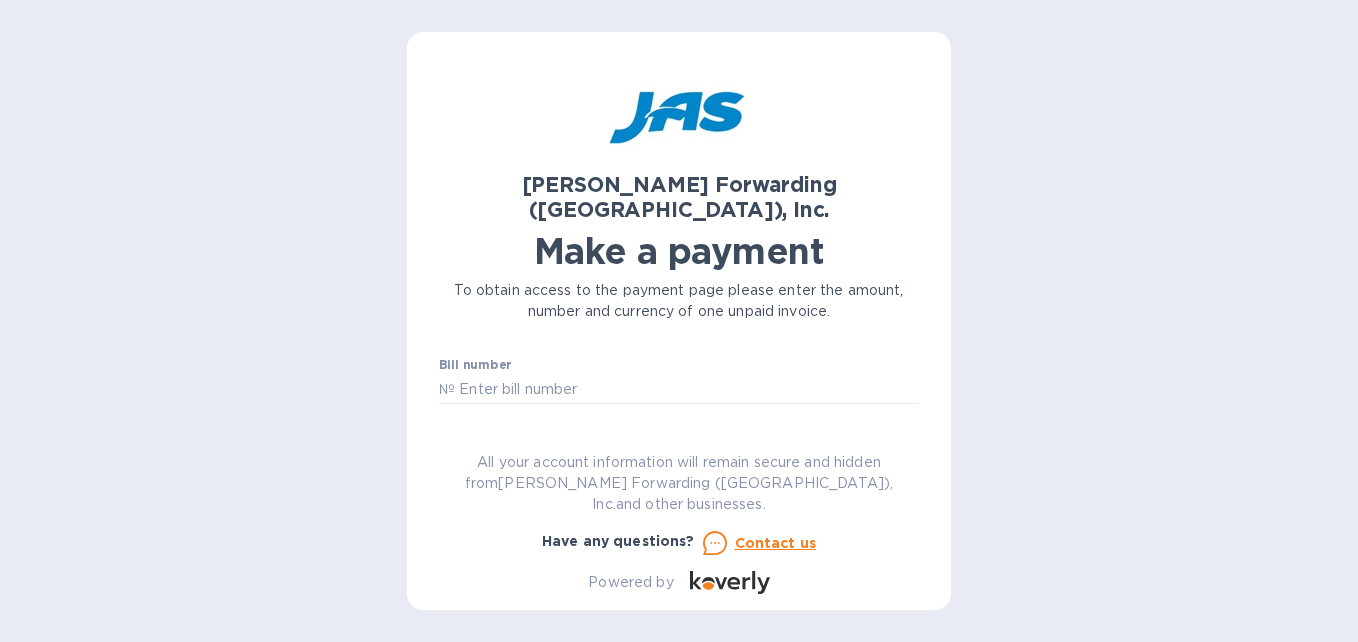 click at bounding box center (582, 447) 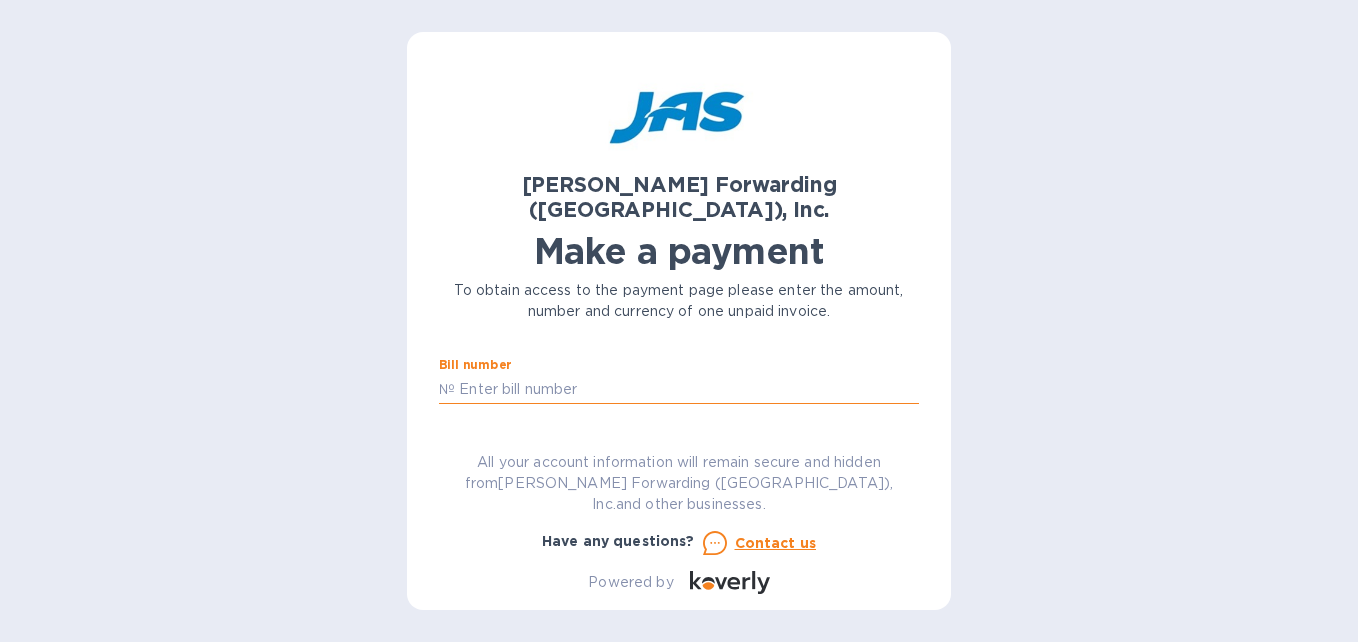 click at bounding box center (687, 389) 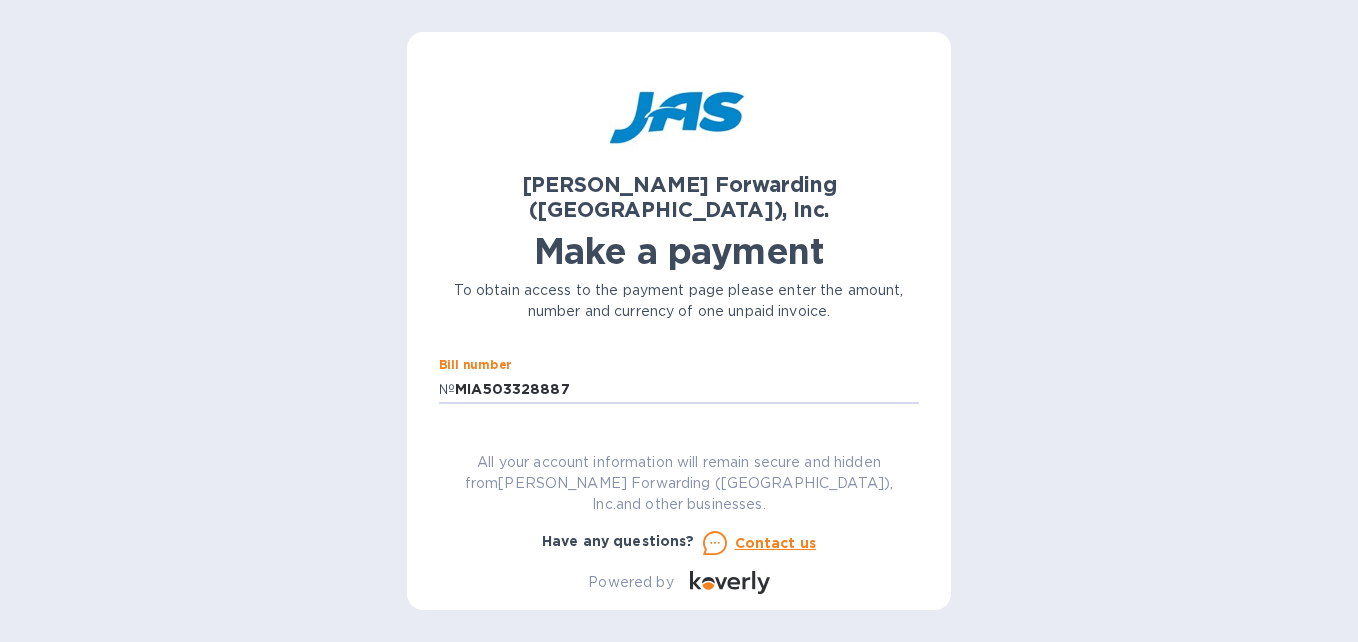 type on "MIA503328887" 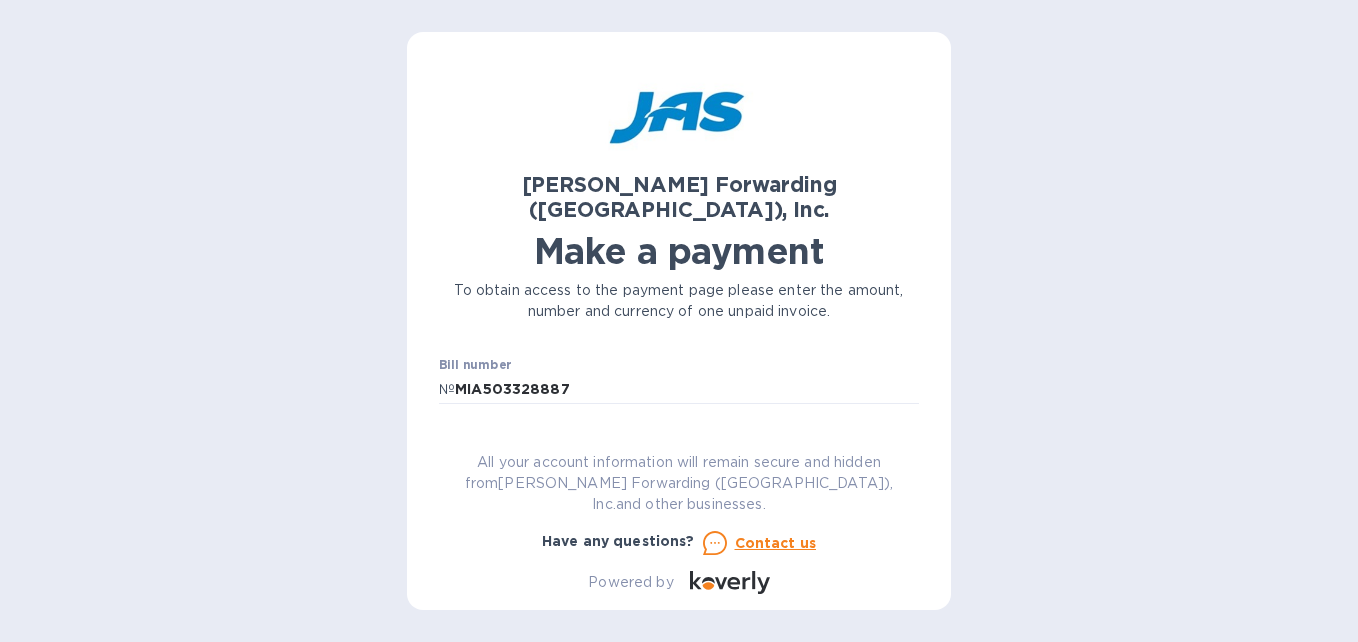 click at bounding box center [582, 447] 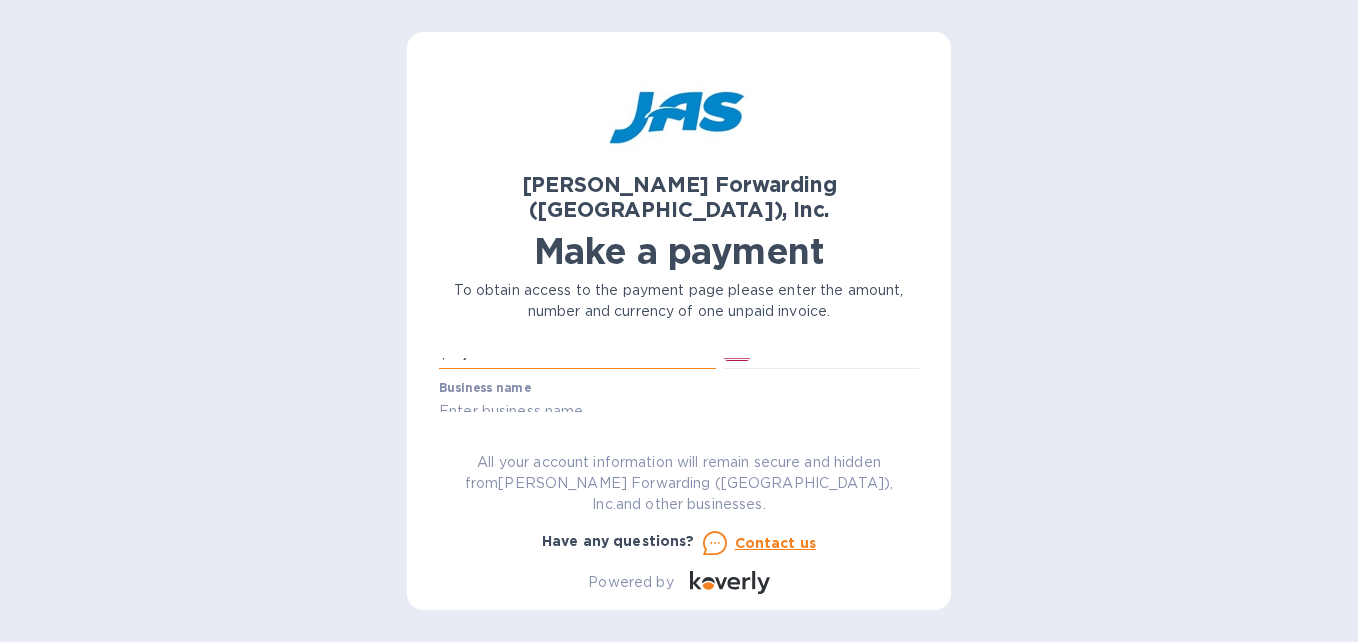 scroll, scrollTop: 92, scrollLeft: 0, axis: vertical 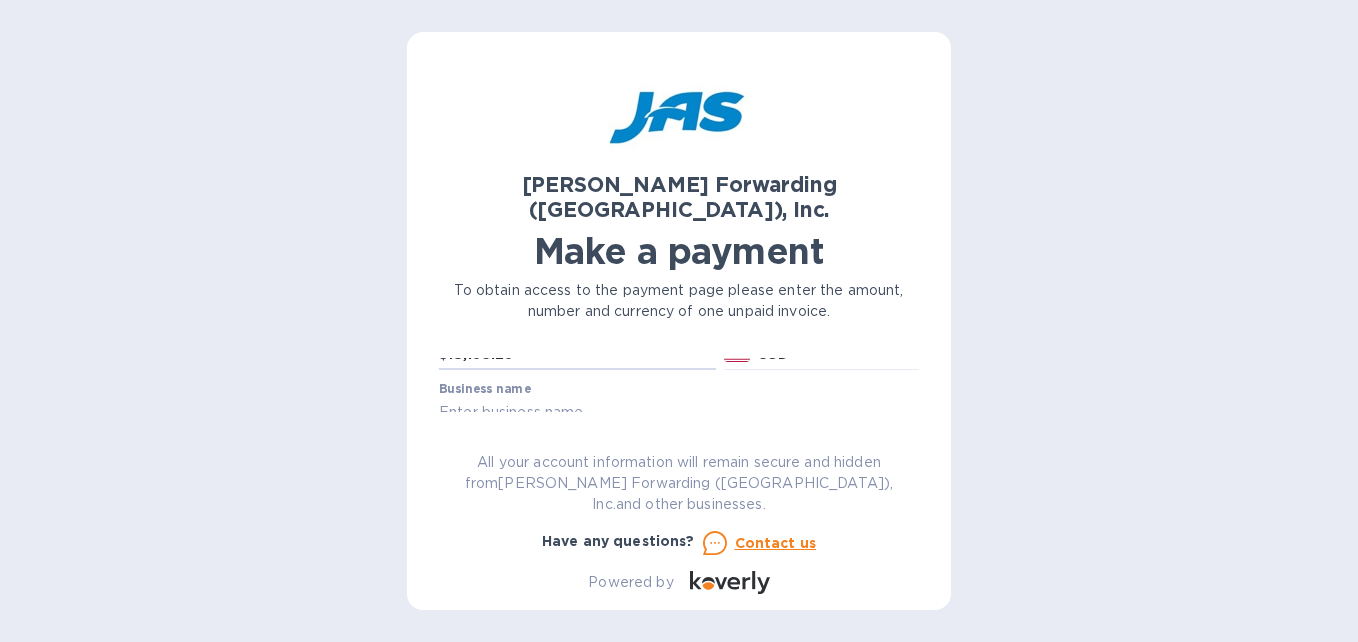 type on "18,195.29" 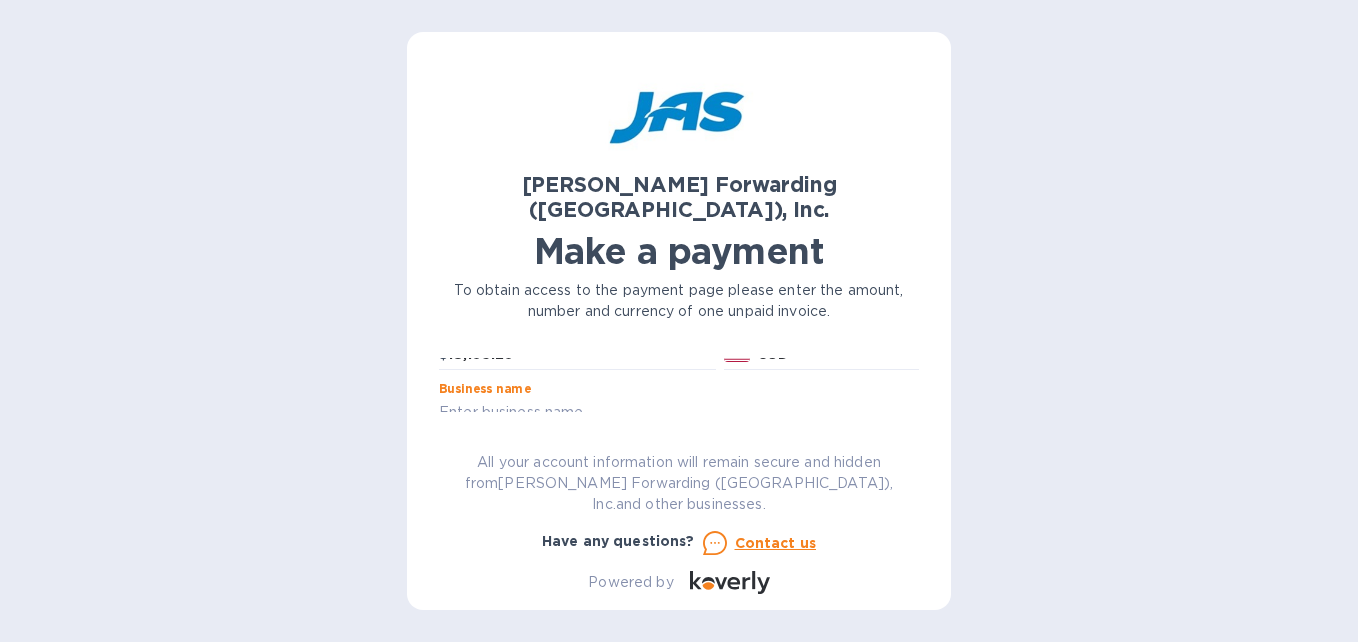 click at bounding box center [679, 413] 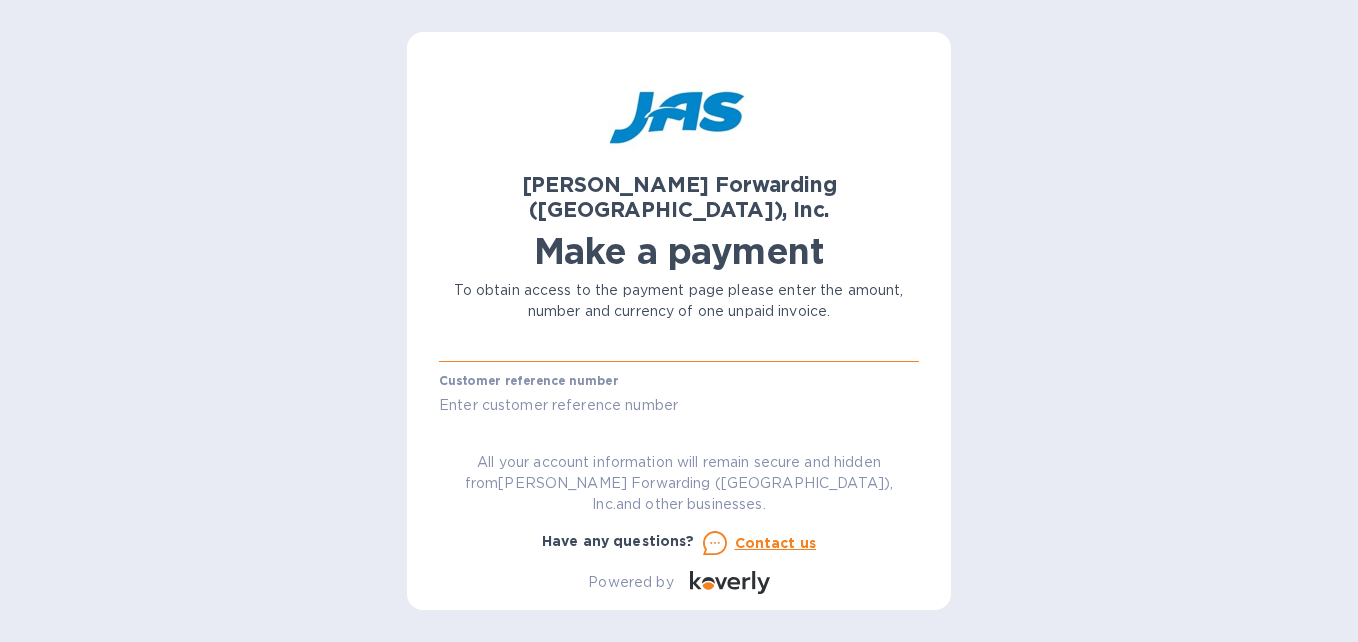 scroll, scrollTop: 158, scrollLeft: 0, axis: vertical 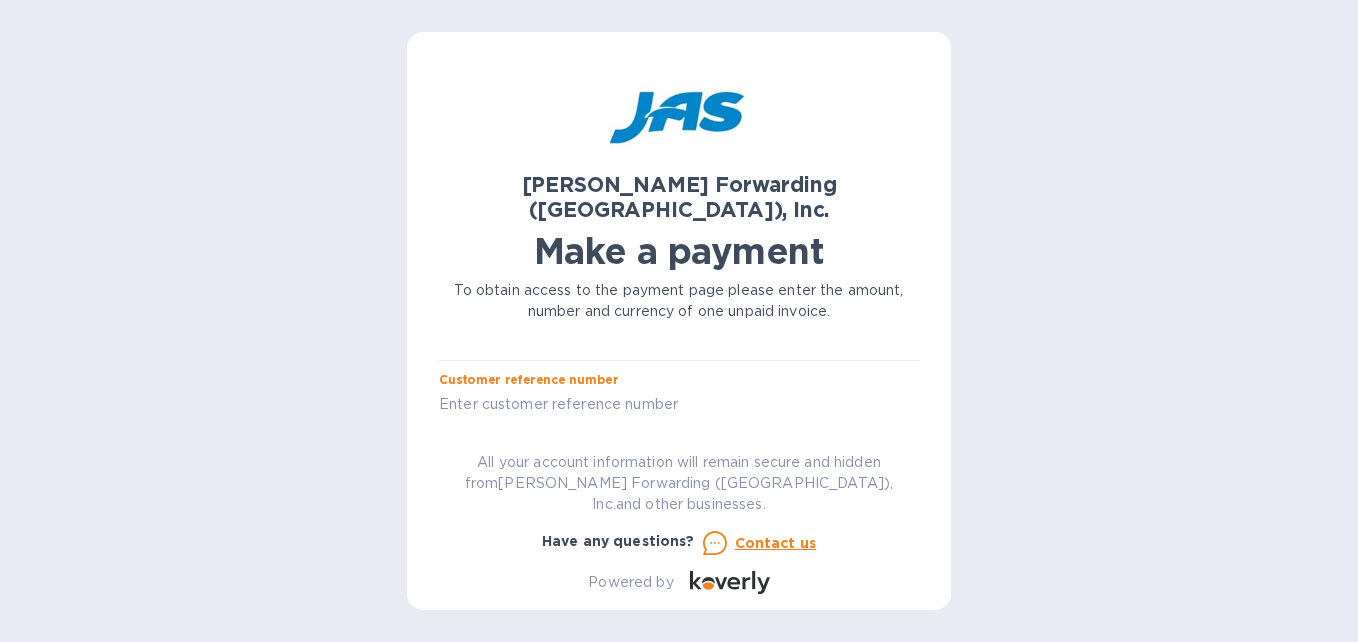 click at bounding box center (679, 404) 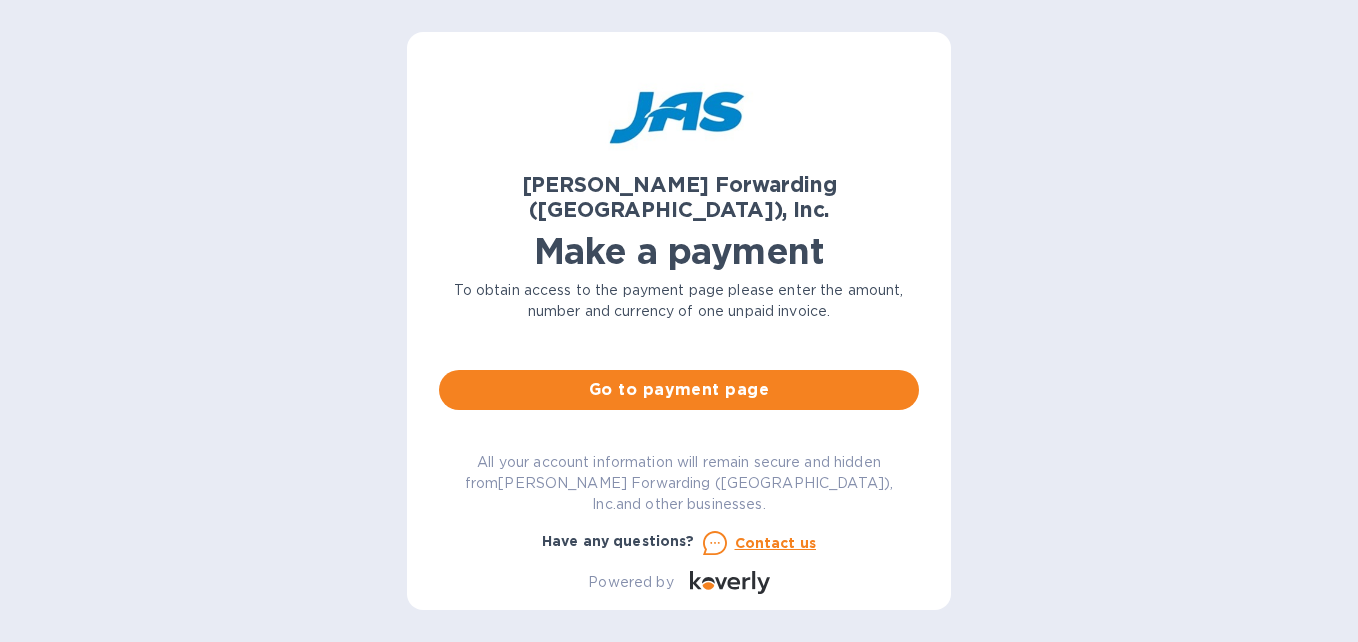 scroll, scrollTop: 236, scrollLeft: 0, axis: vertical 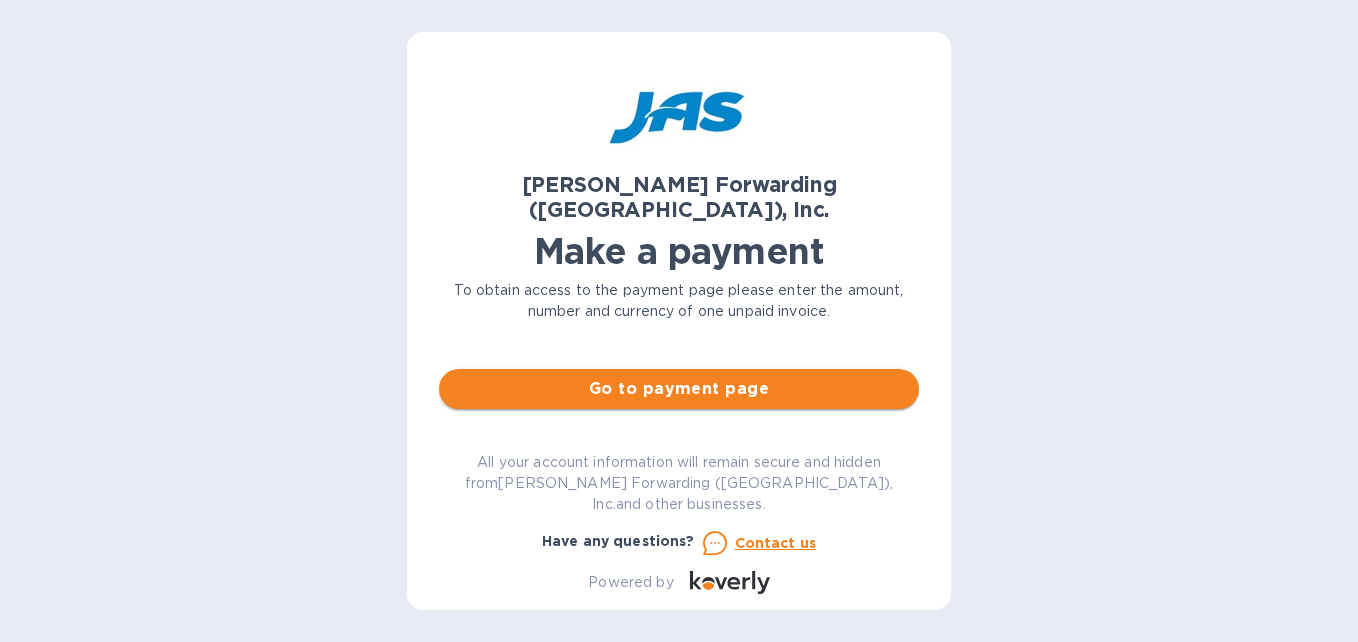 type on "S508920840" 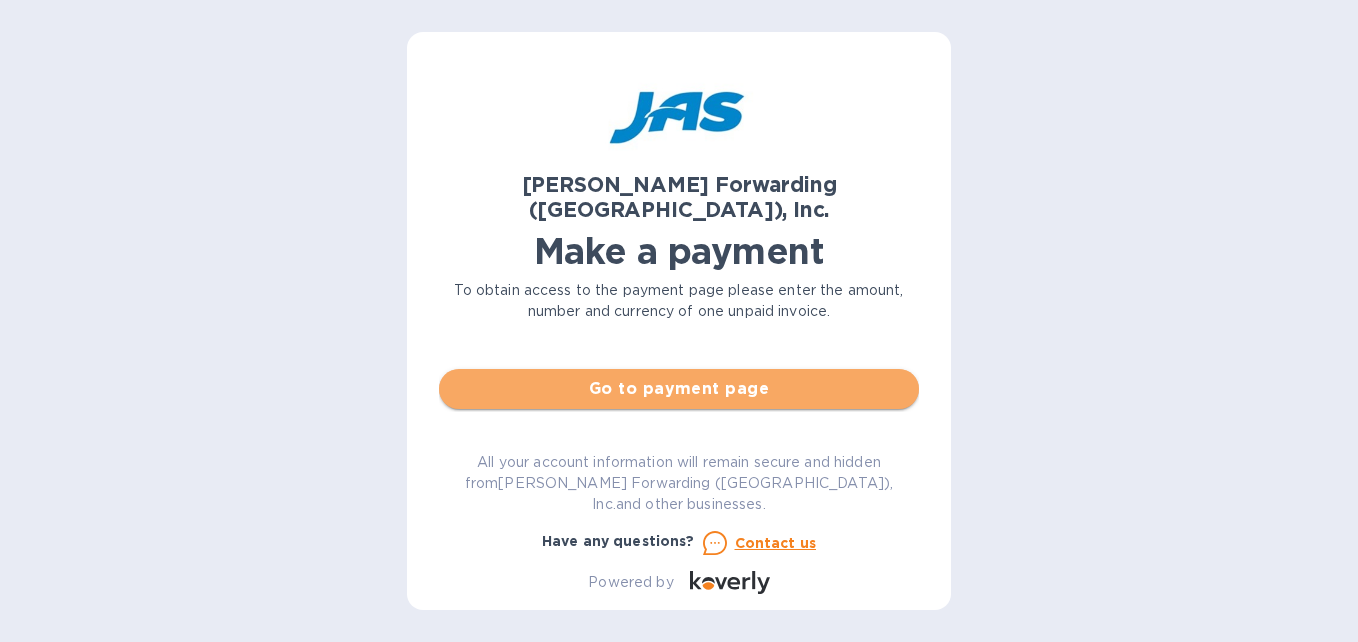 click on "Go to payment page" at bounding box center (679, 389) 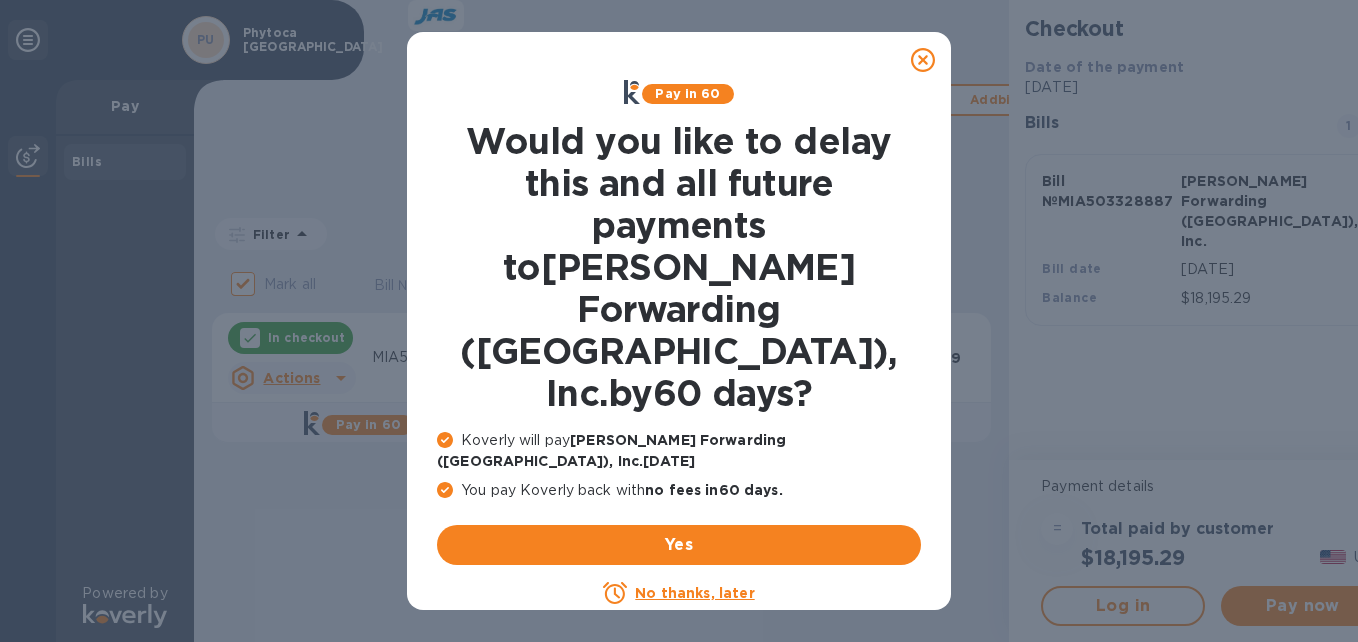 click on "No thanks, later" at bounding box center (694, 593) 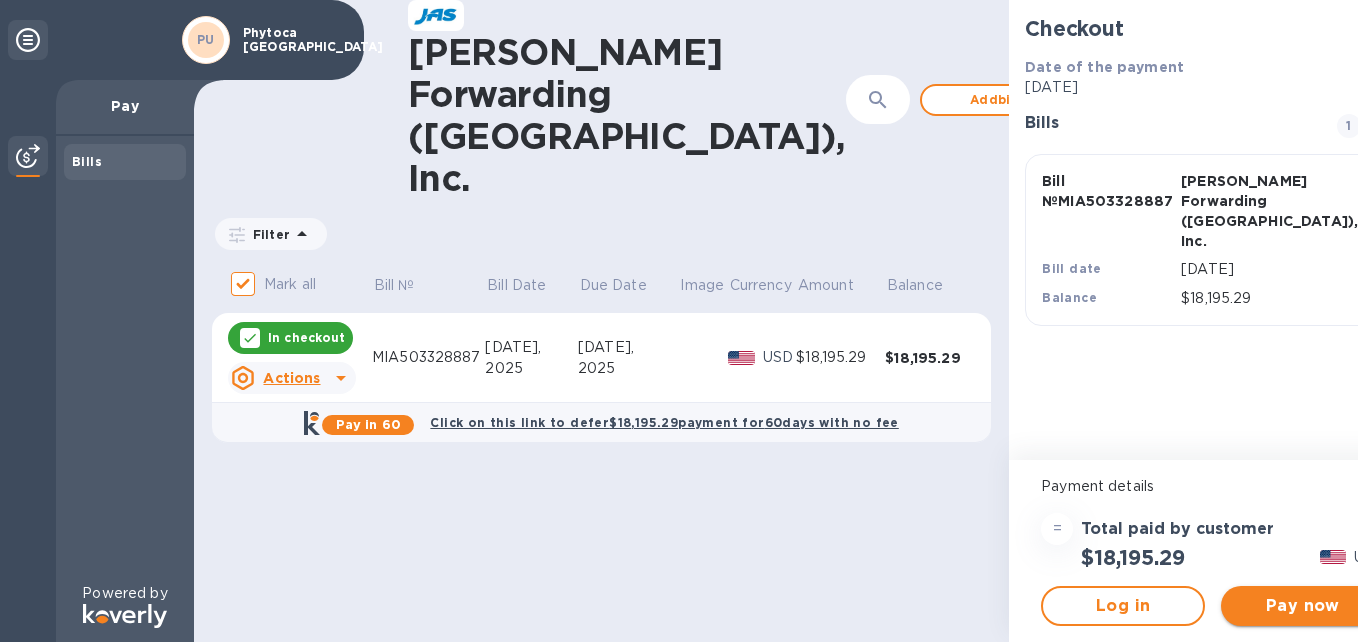 click on "Pay now" at bounding box center [1303, 606] 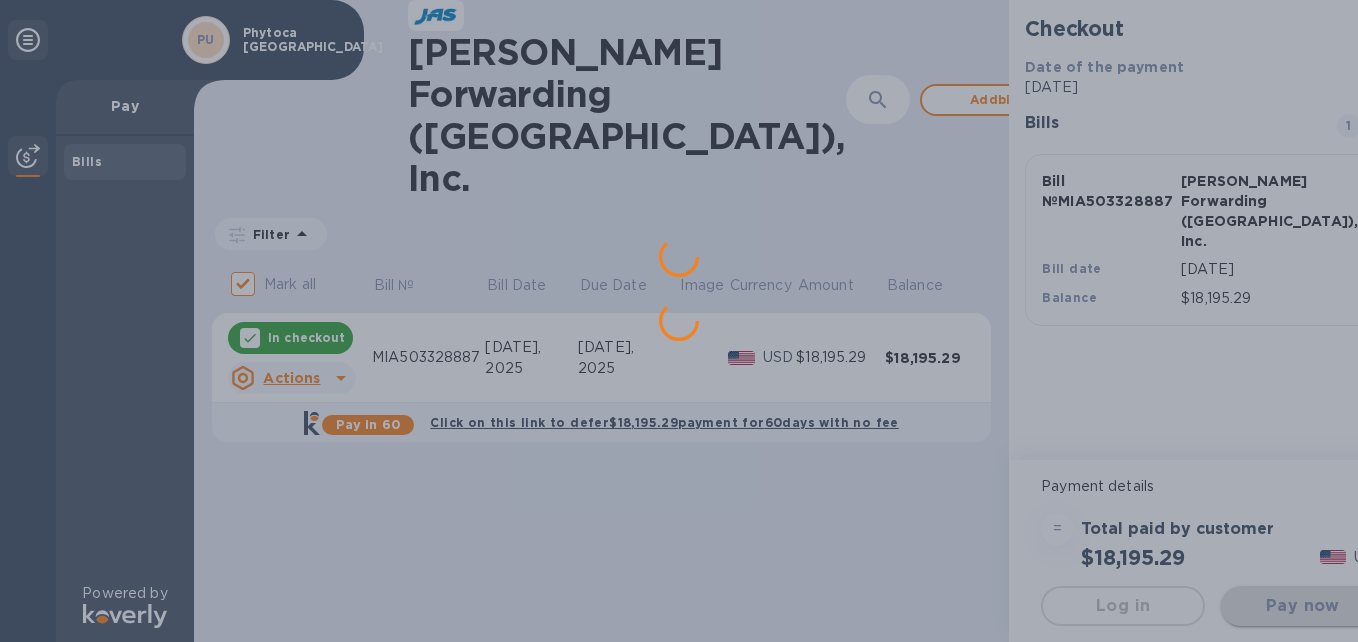 scroll, scrollTop: 0, scrollLeft: 0, axis: both 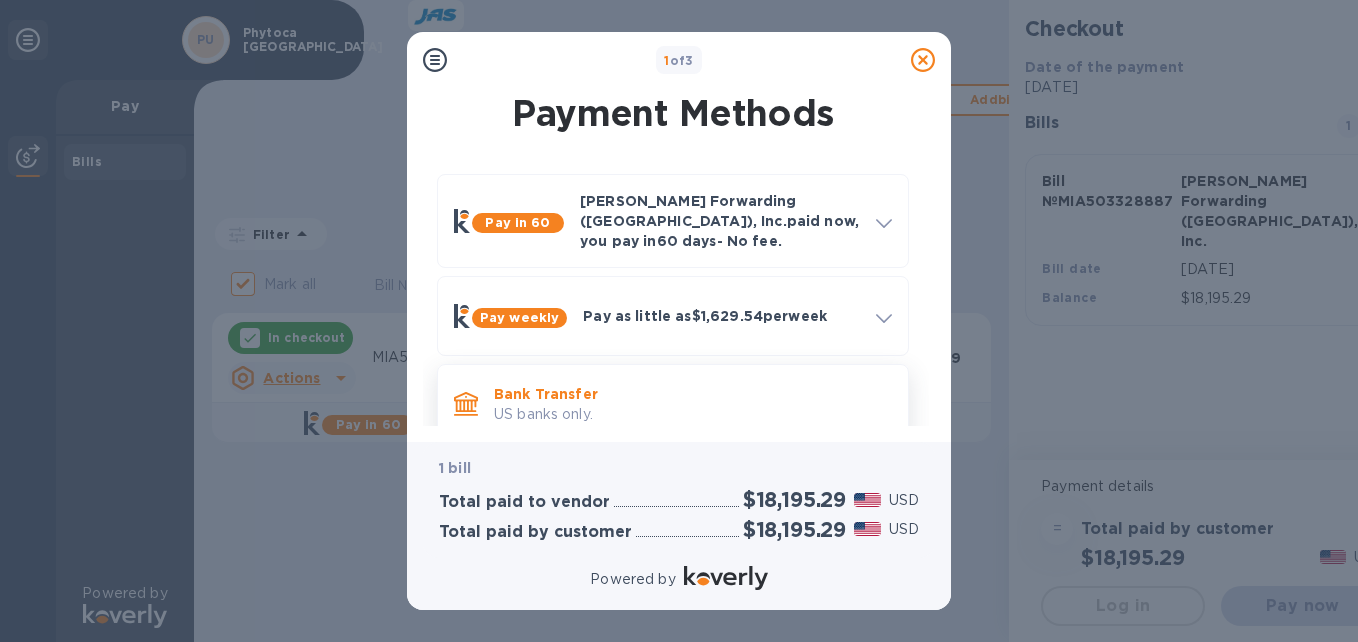 click on "US banks only." at bounding box center [693, 414] 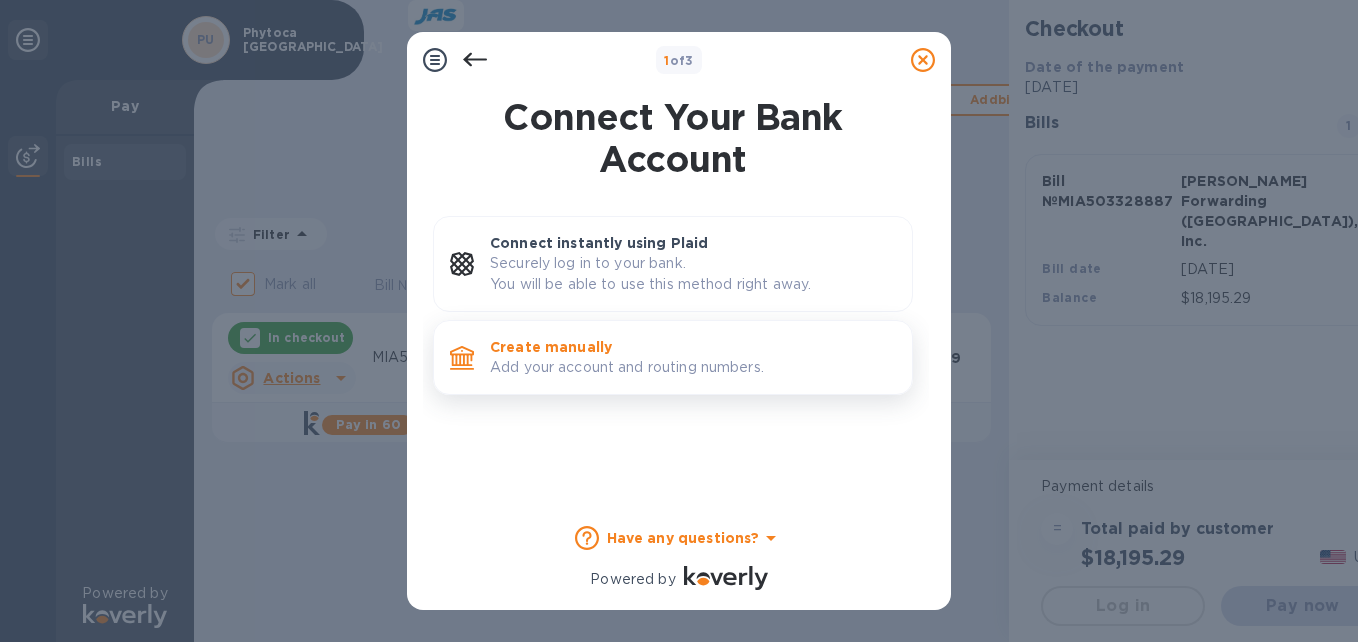click on "Add your account and routing numbers." at bounding box center (693, 367) 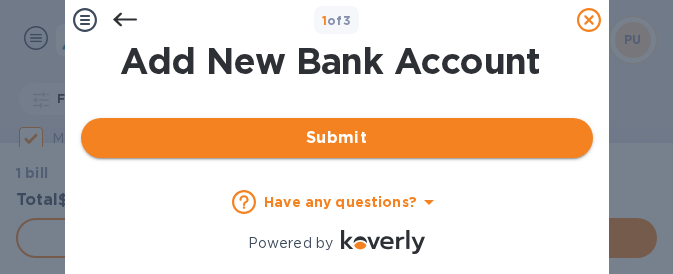 click on "Submit" at bounding box center [337, 138] 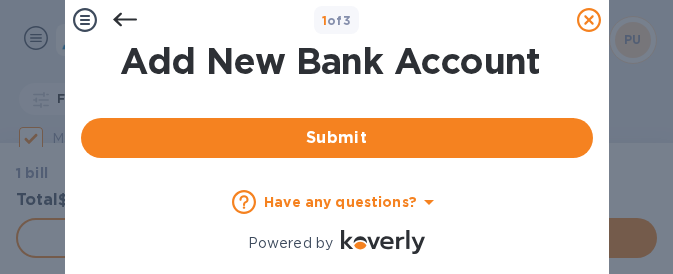 click on "Add New Bank Account" at bounding box center (331, 61) 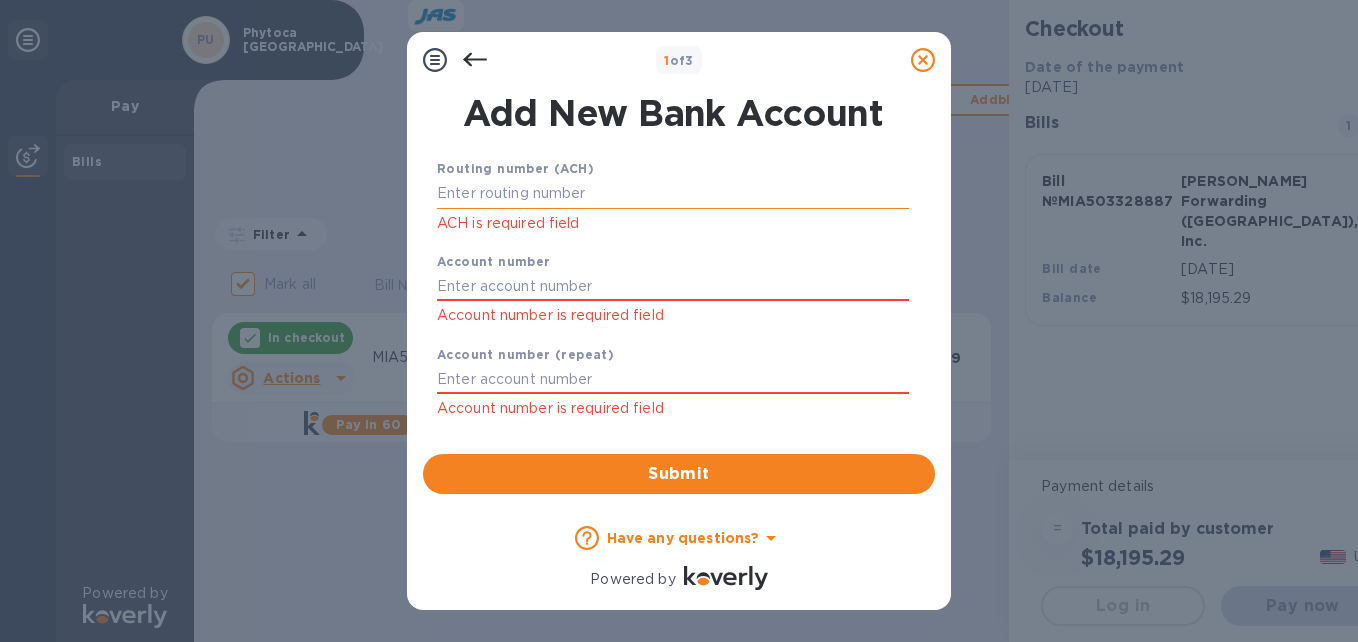 click at bounding box center [673, 194] 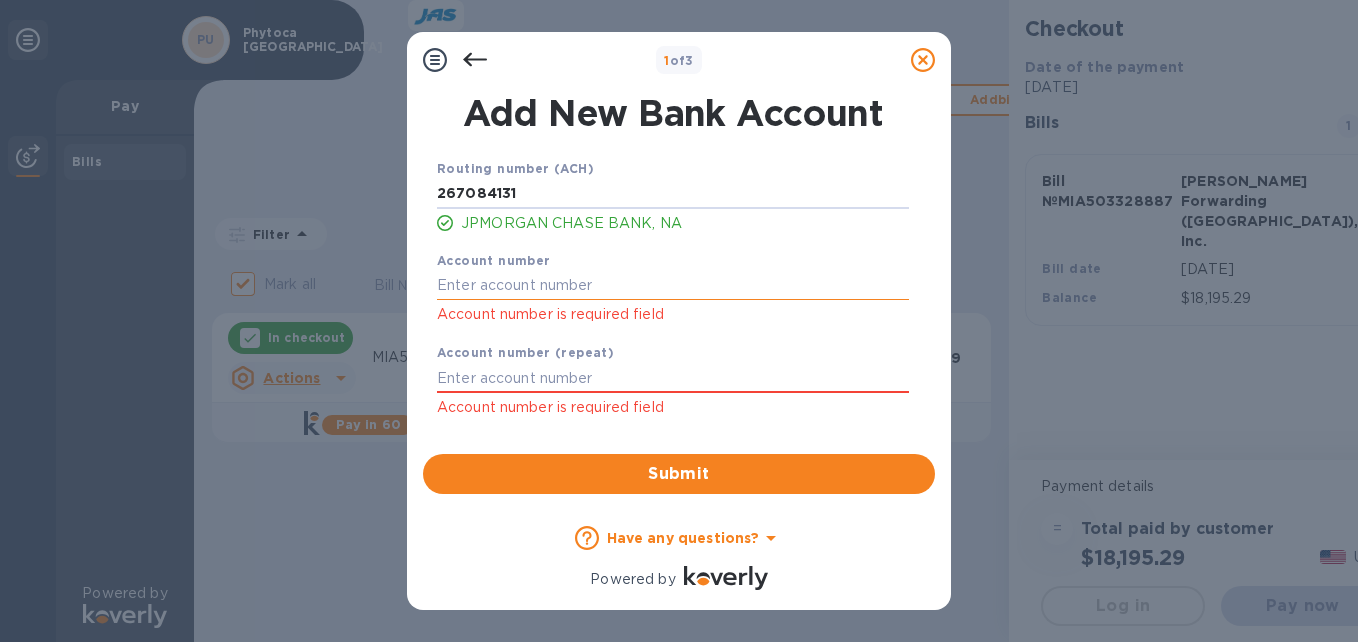 type on "267084131" 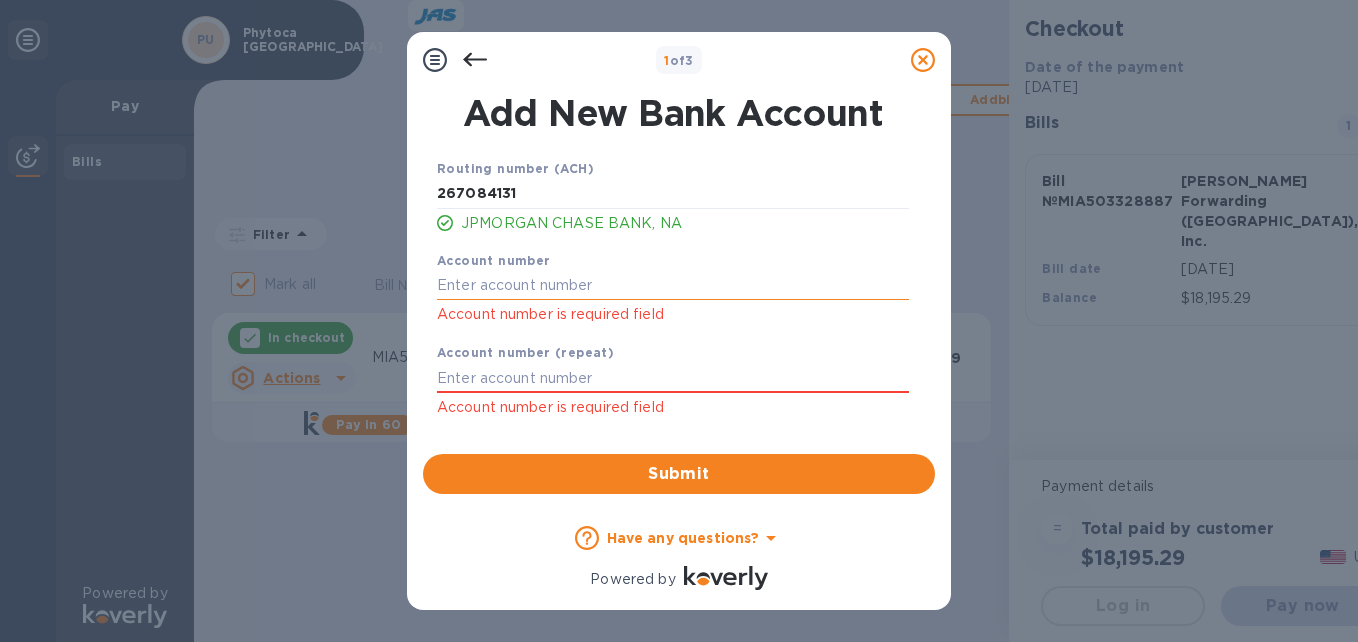 click at bounding box center (673, 285) 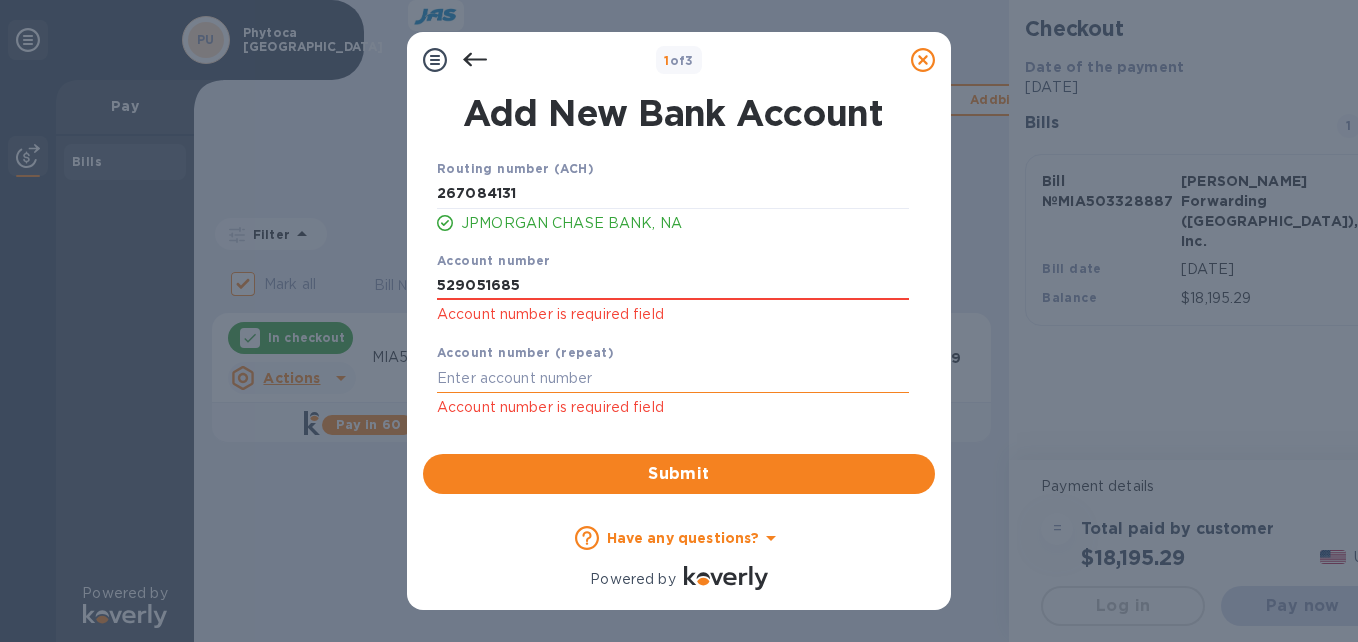 type on "529051685" 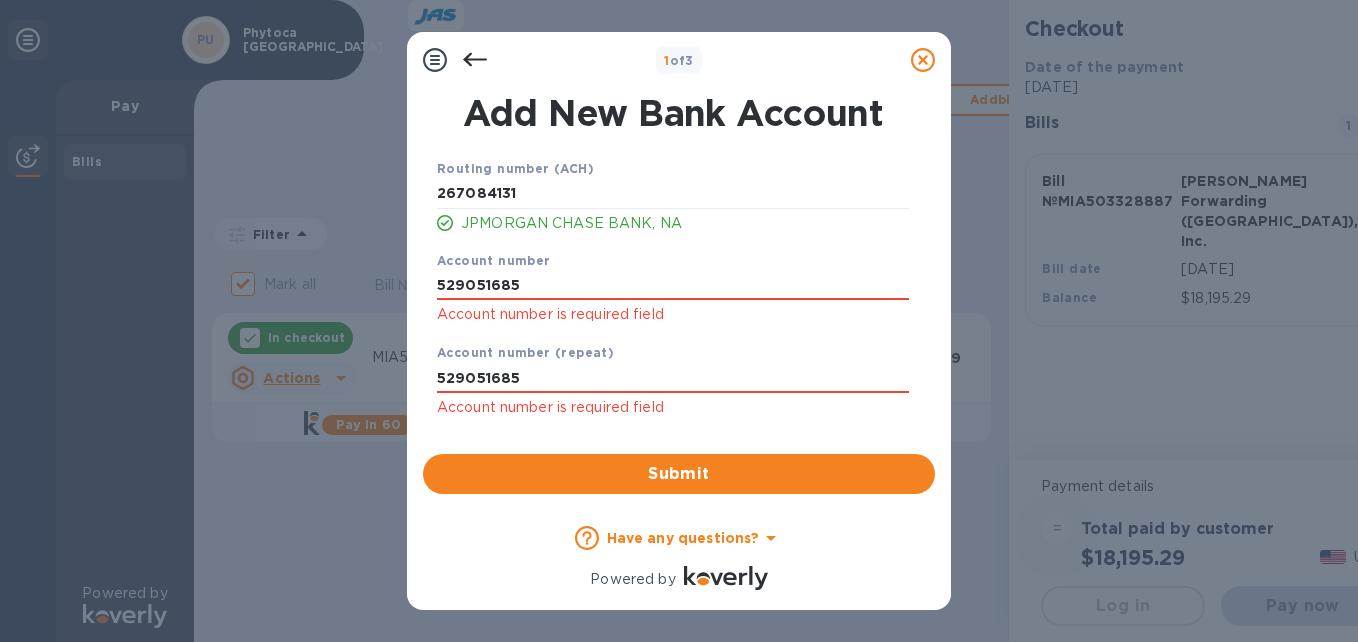 type on "529051685" 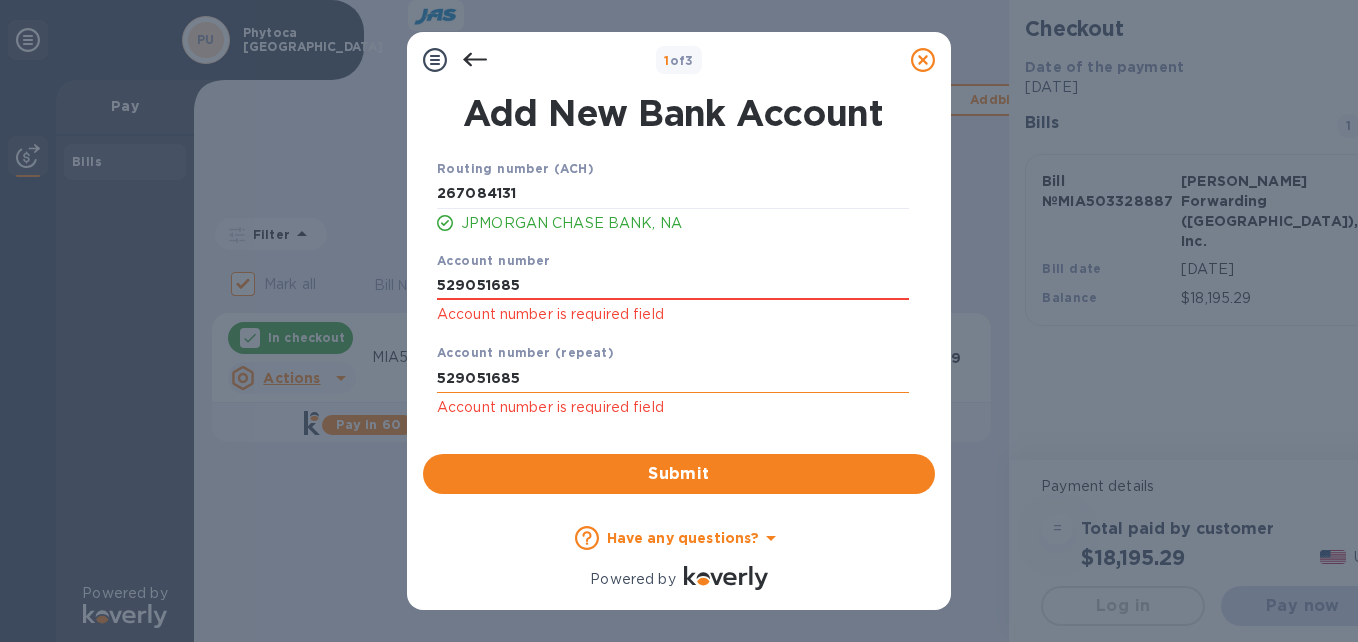 click on "529051685" at bounding box center (673, 378) 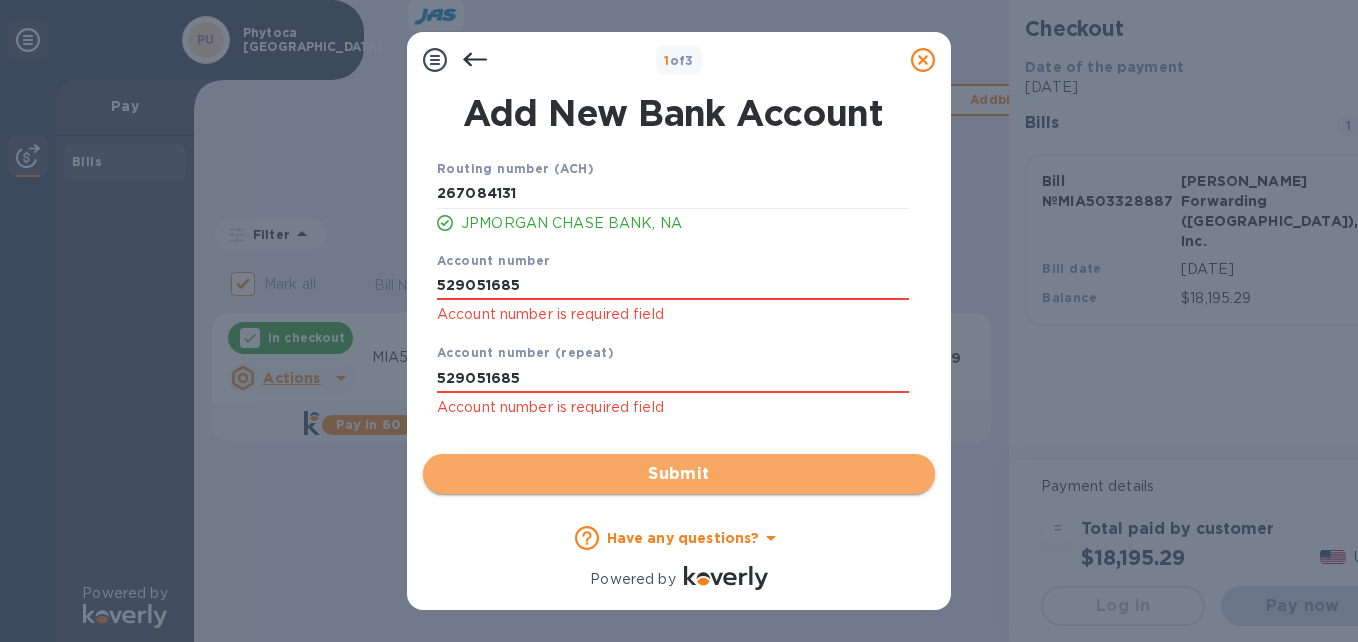 click on "Submit" at bounding box center [679, 474] 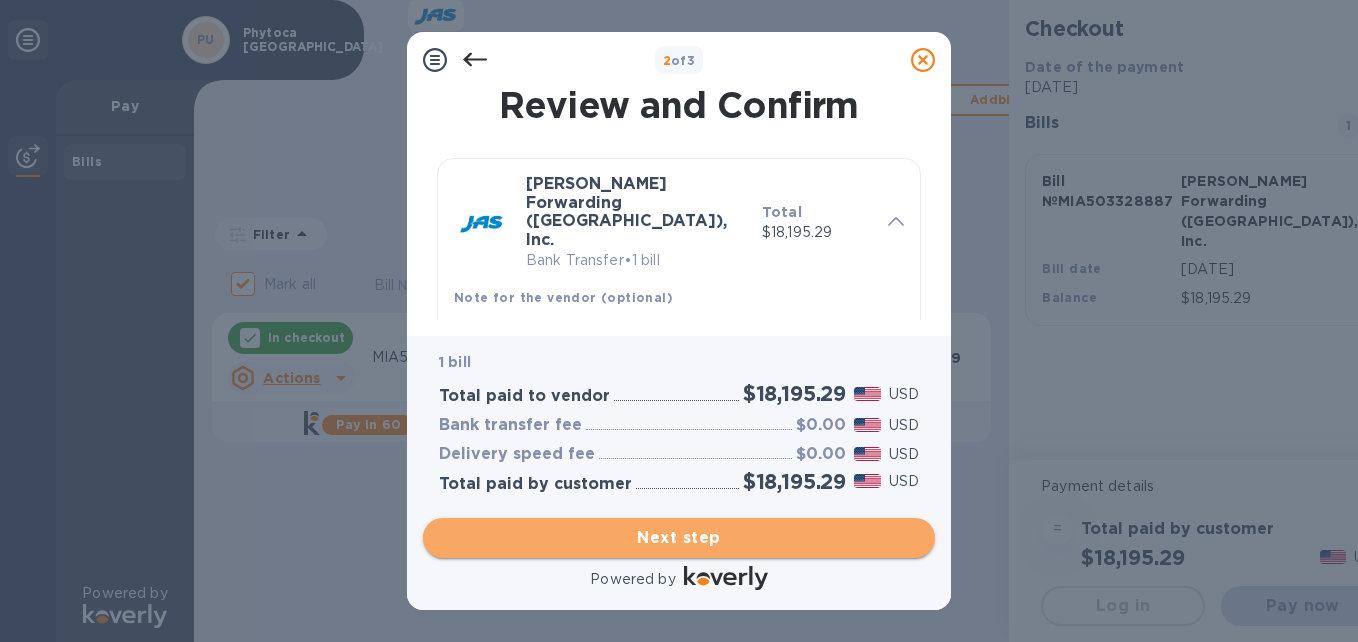 click on "Next step" at bounding box center (679, 538) 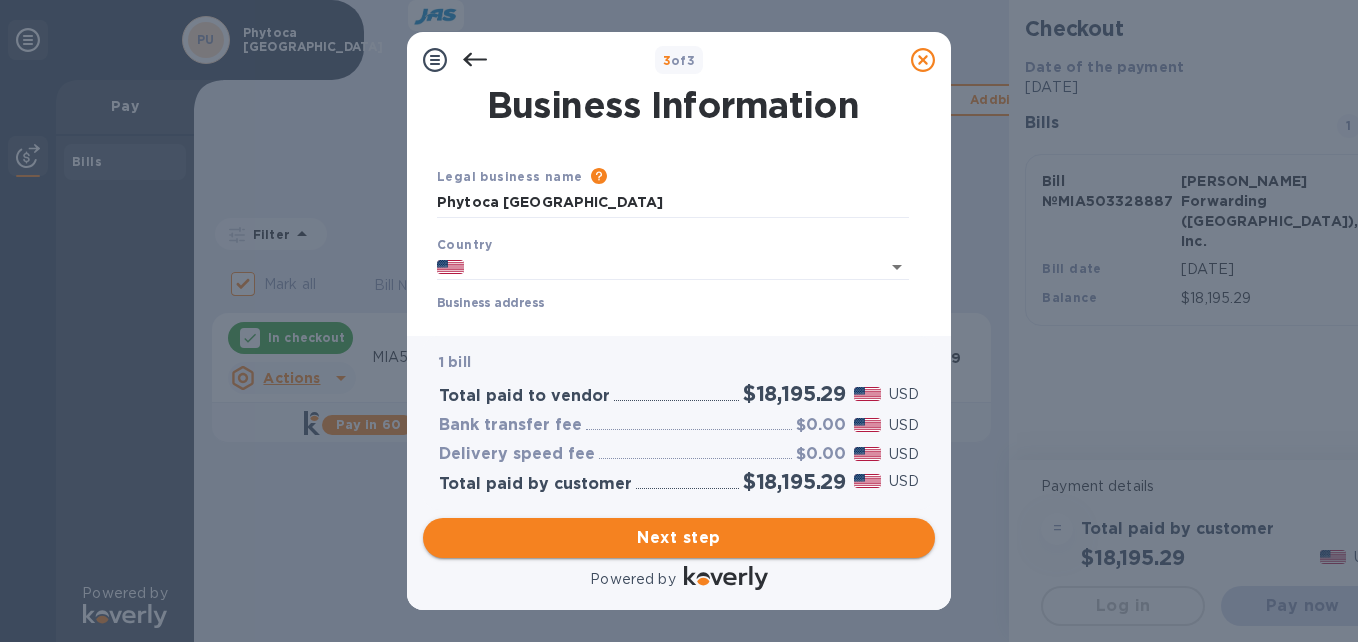 type on "[GEOGRAPHIC_DATA]" 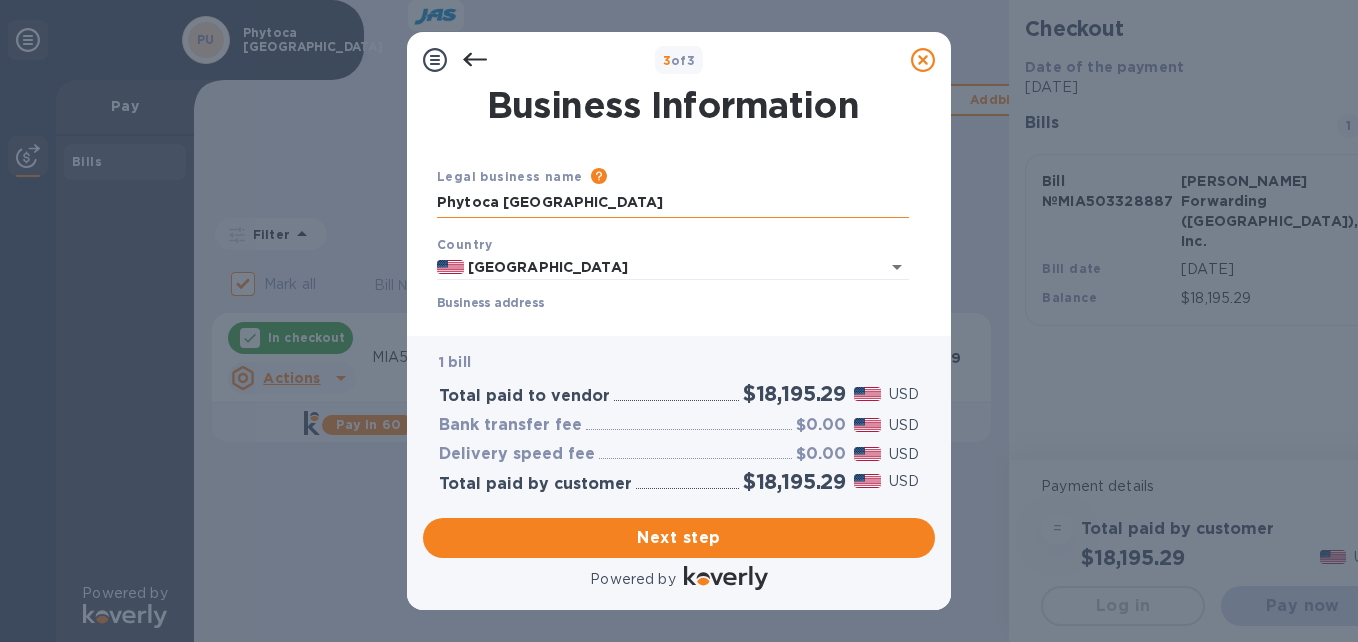 click on "Phytoca [GEOGRAPHIC_DATA]" at bounding box center (673, 203) 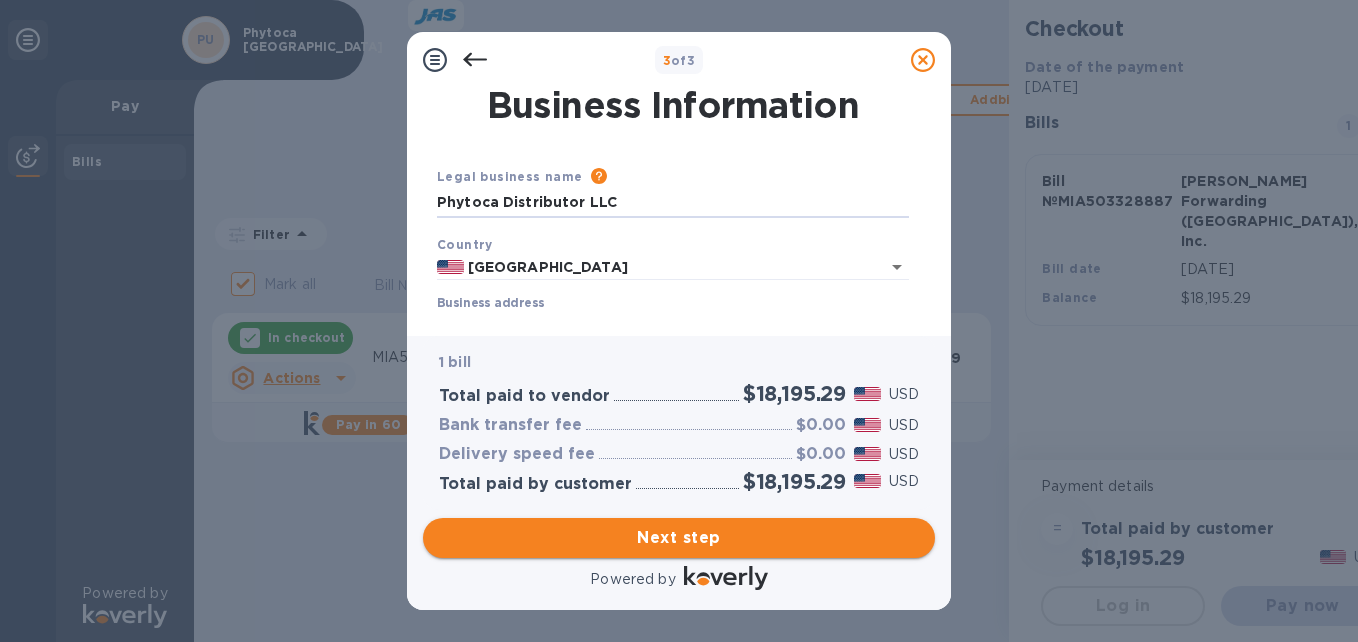 type on "Phytoca Distributor LLC" 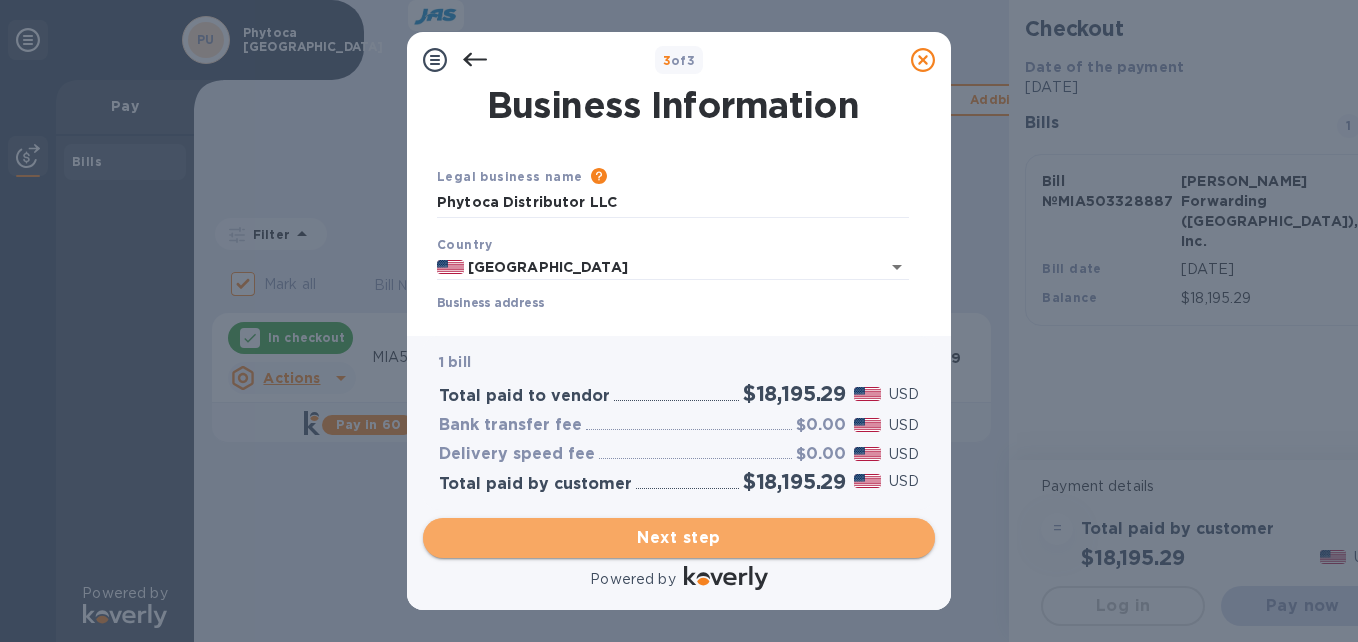 click on "Next step" at bounding box center [679, 538] 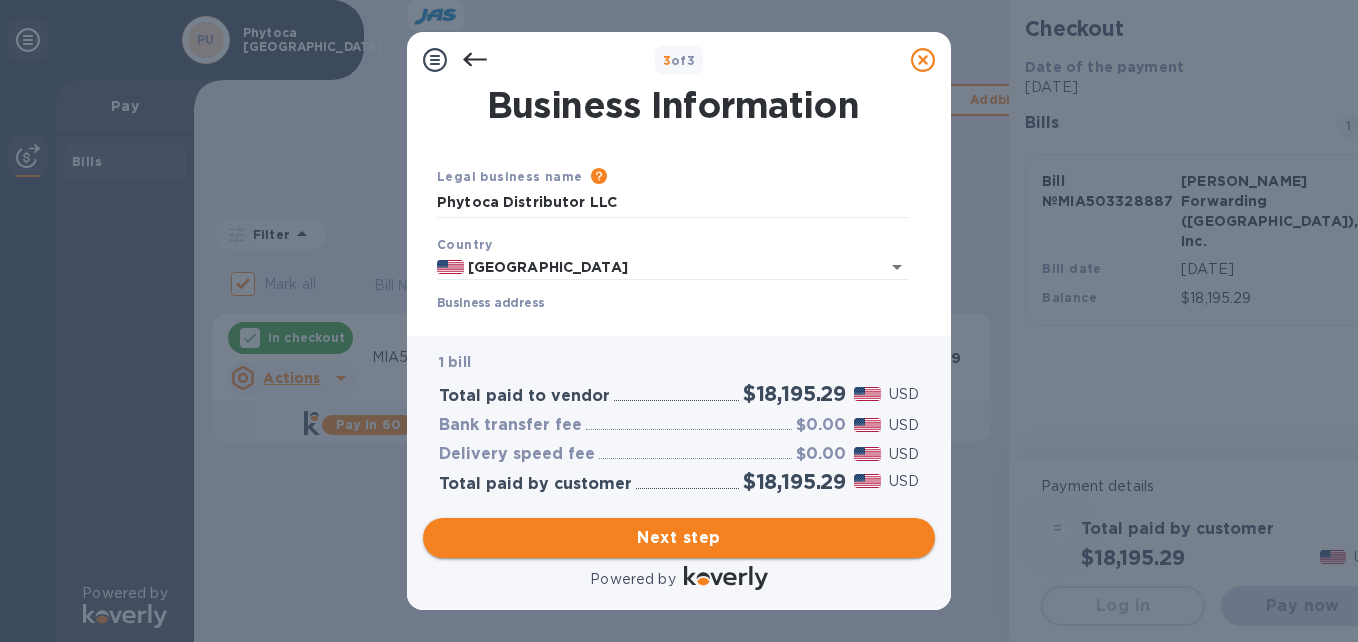 click on "Next step" at bounding box center [679, 538] 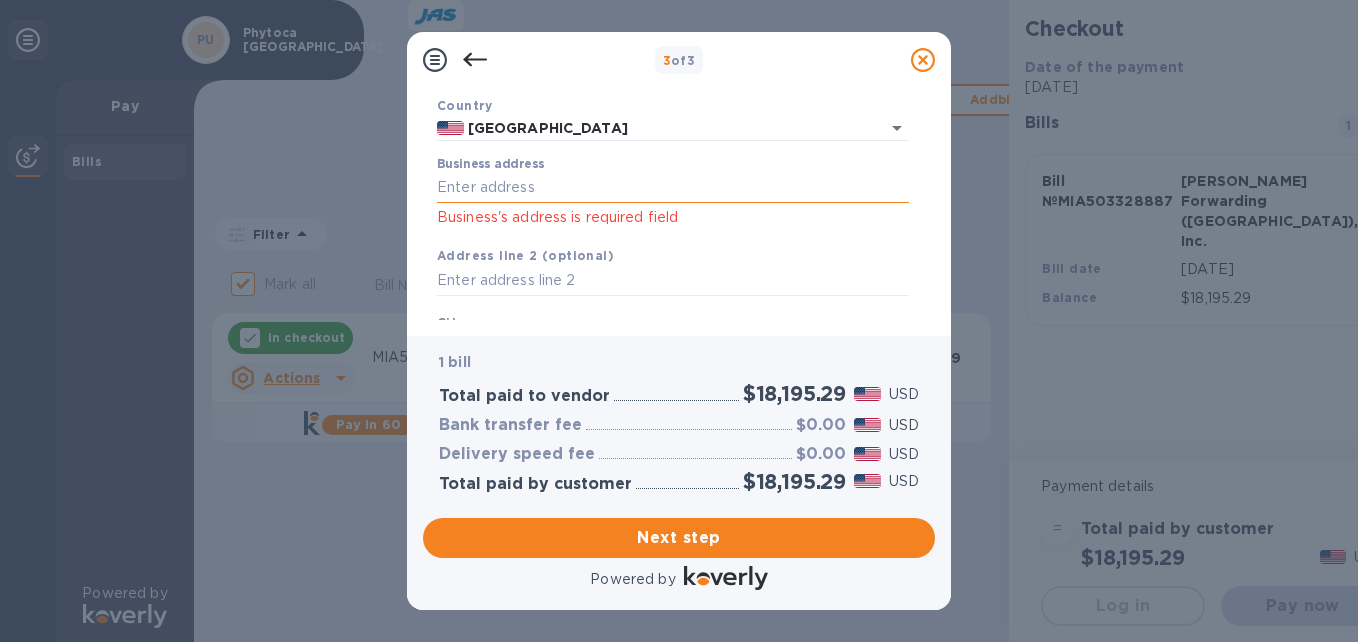 scroll, scrollTop: 138, scrollLeft: 0, axis: vertical 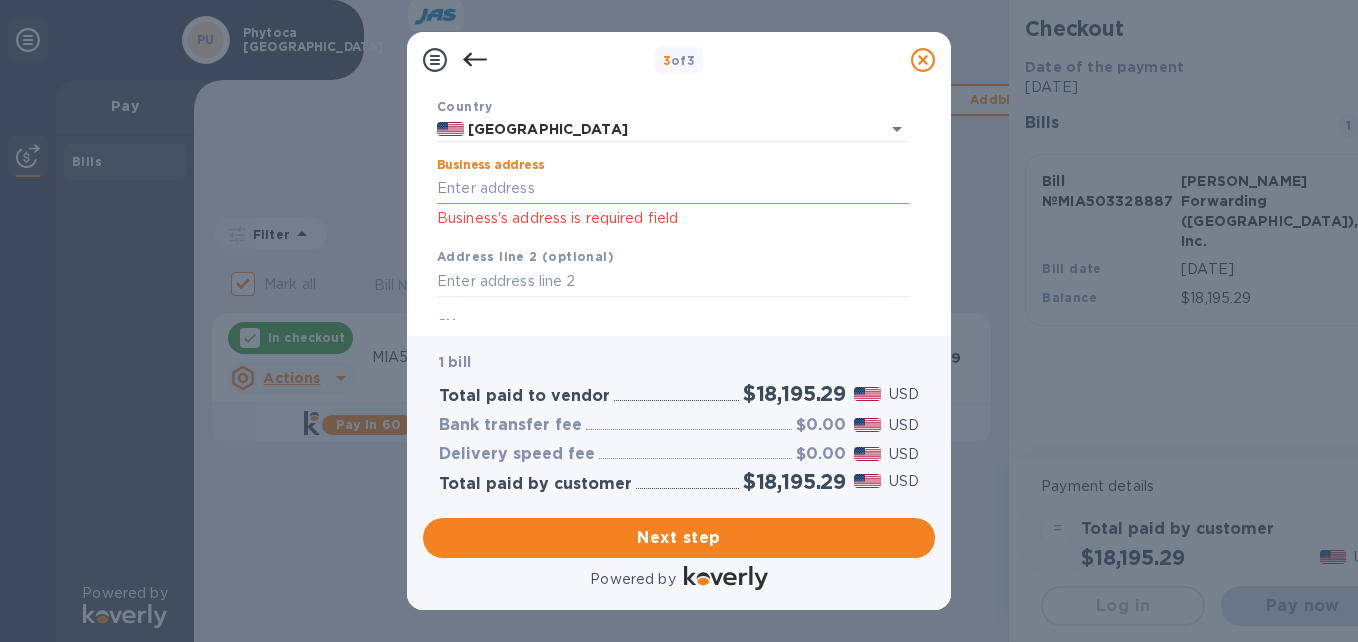 click on "Business address" at bounding box center [673, 189] 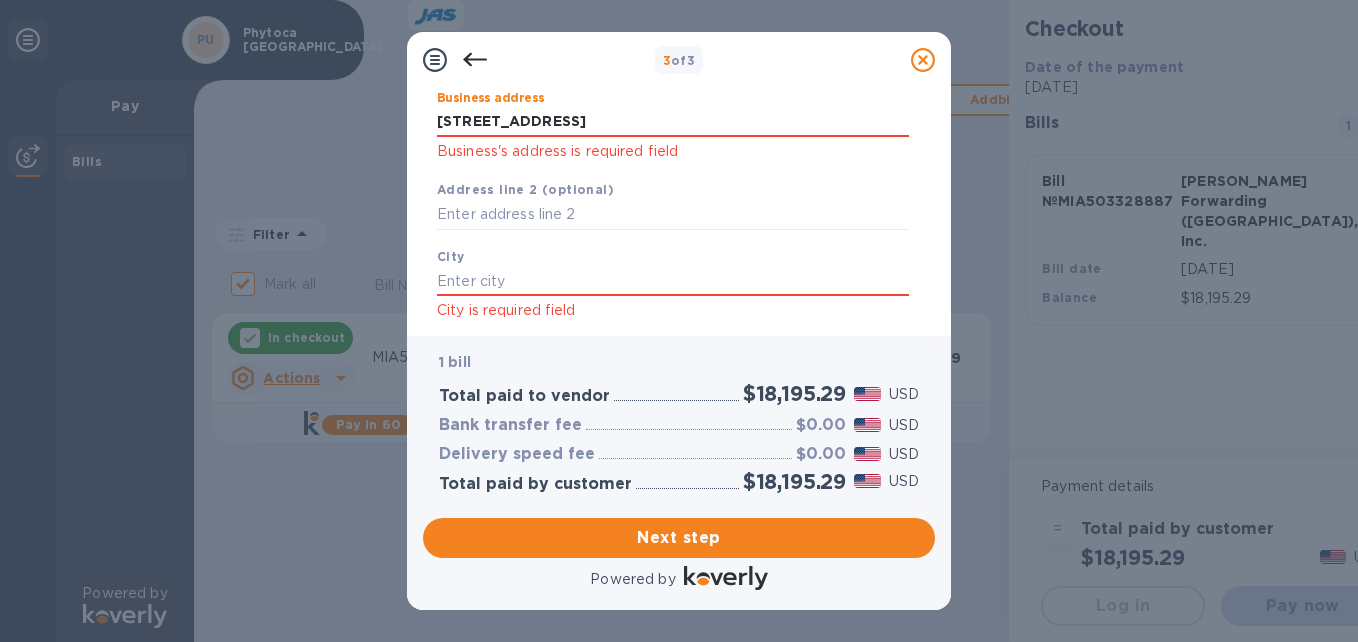 scroll, scrollTop: 206, scrollLeft: 0, axis: vertical 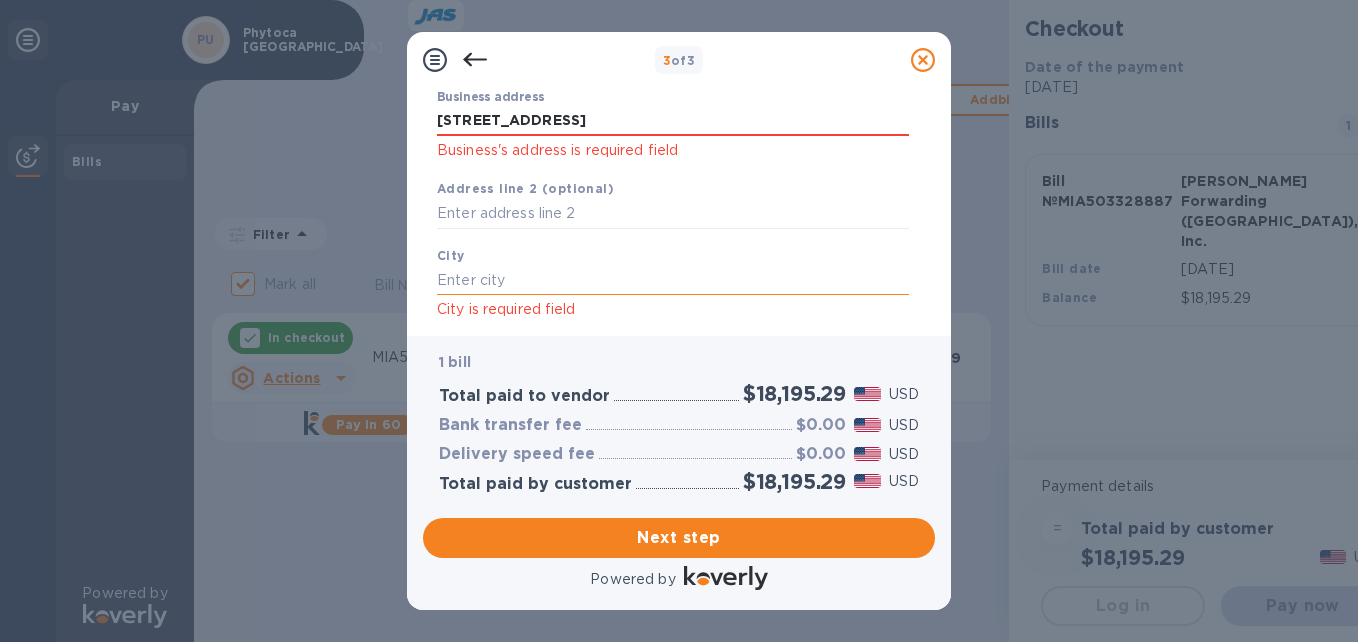 click at bounding box center [673, 280] 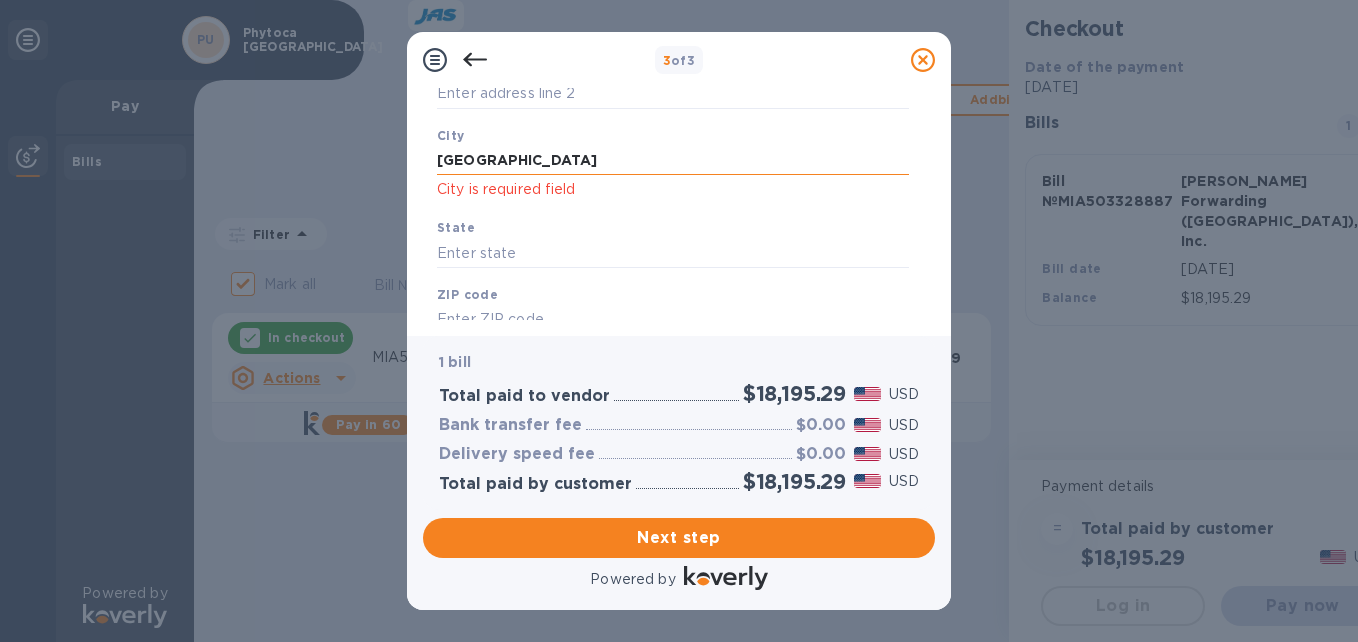 scroll, scrollTop: 331, scrollLeft: 0, axis: vertical 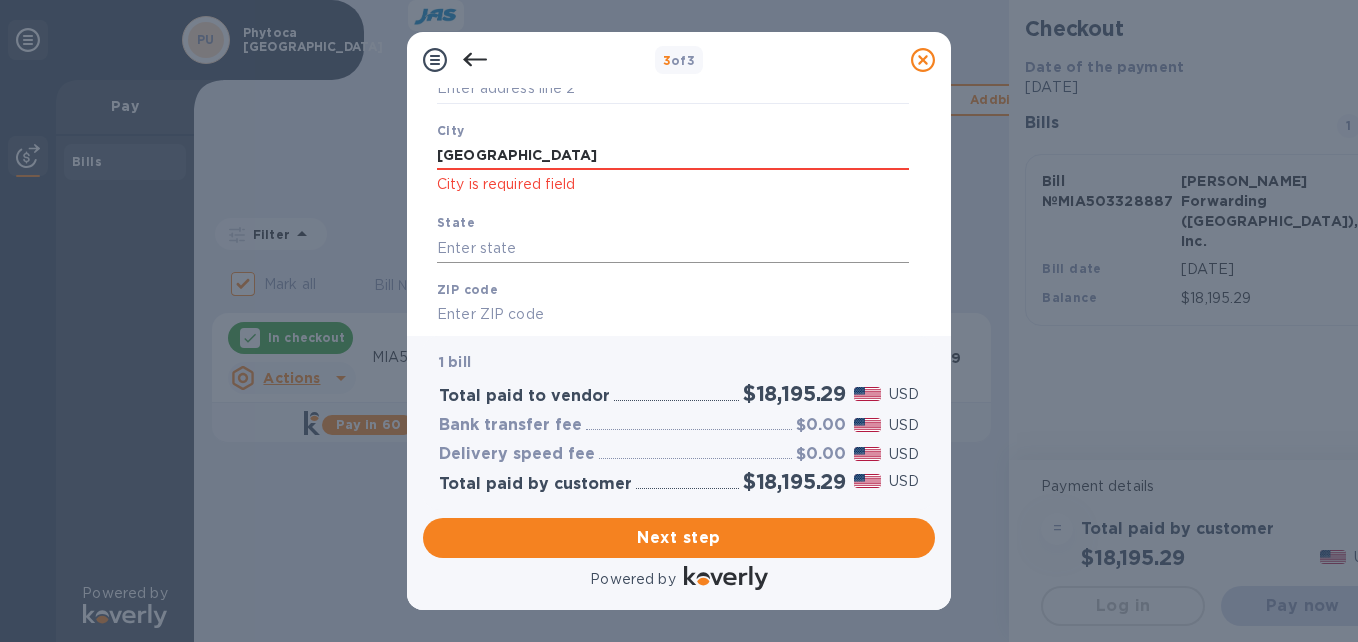 type on "[GEOGRAPHIC_DATA]" 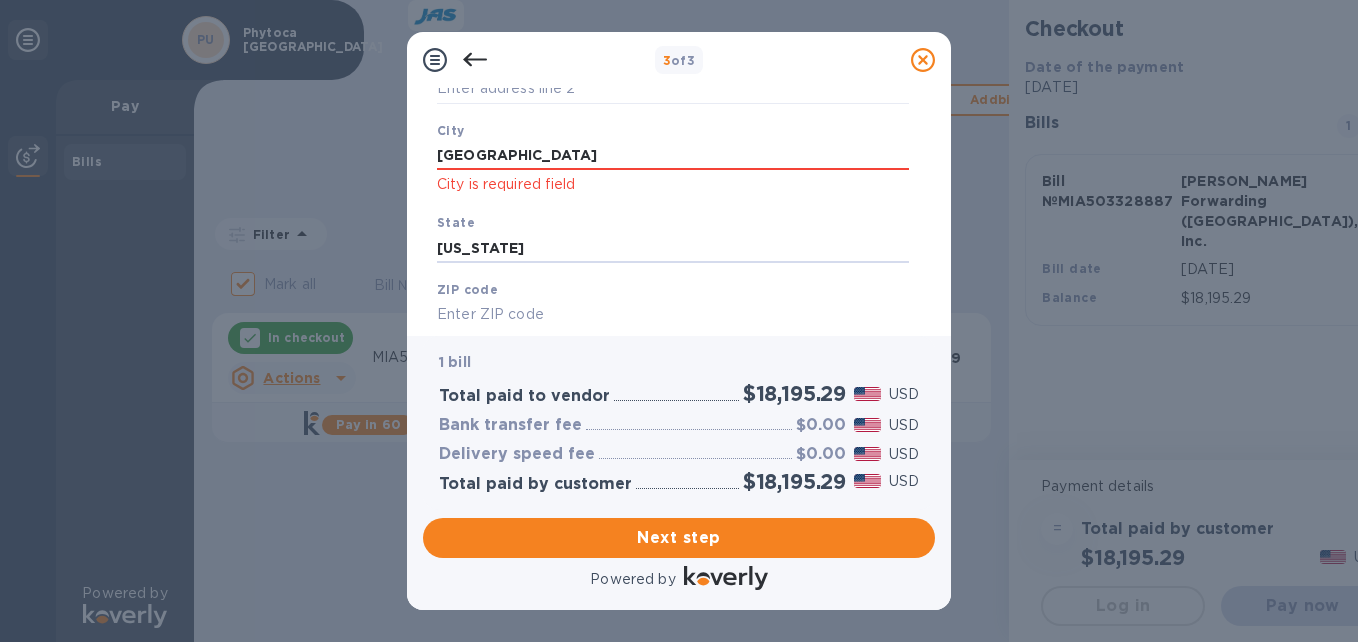 type on "[US_STATE]" 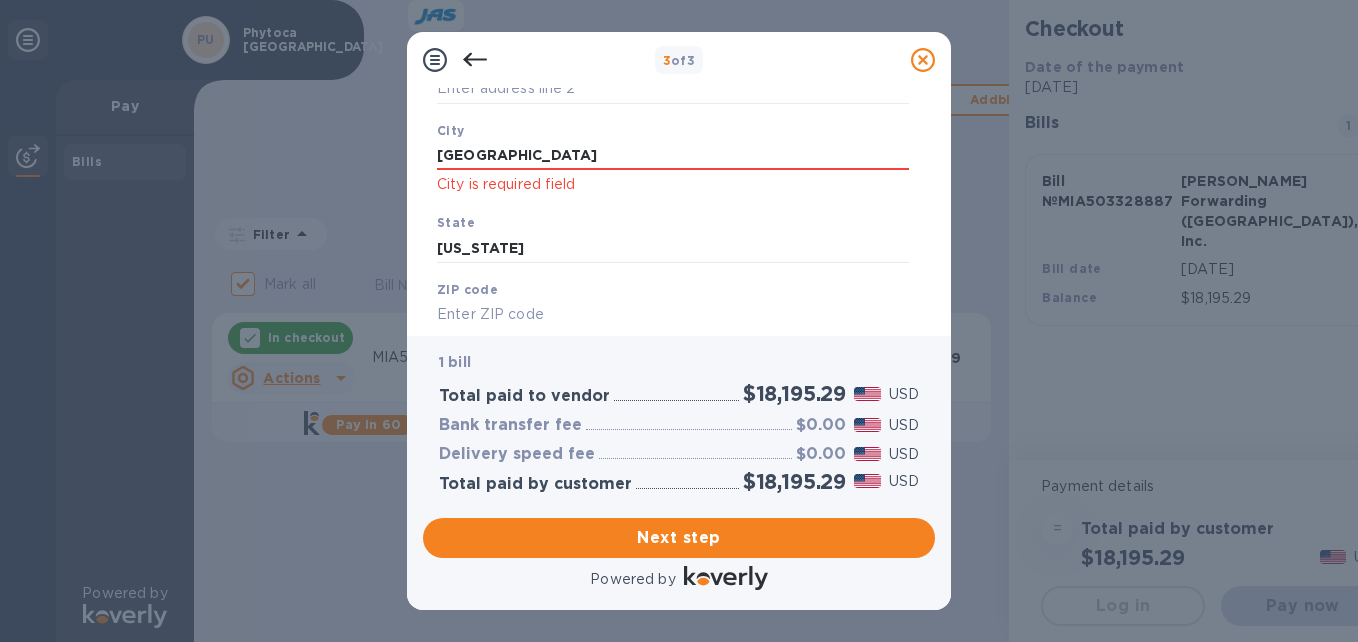 click at bounding box center [673, 315] 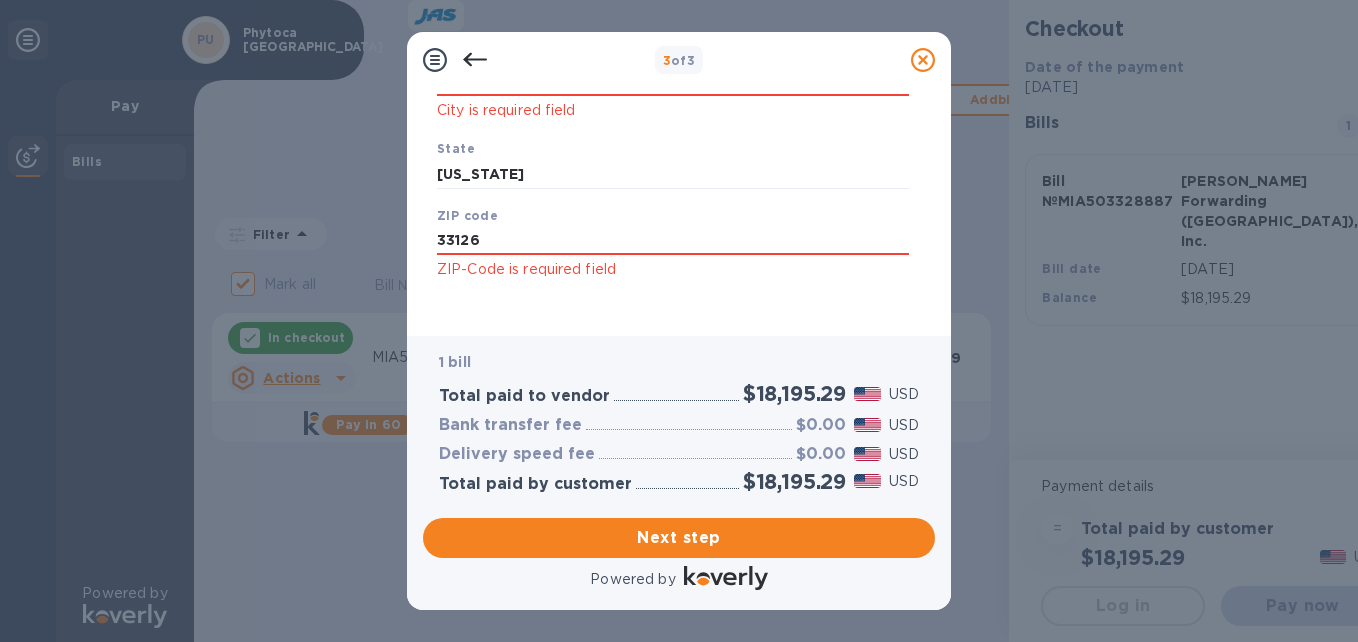 scroll, scrollTop: 415, scrollLeft: 0, axis: vertical 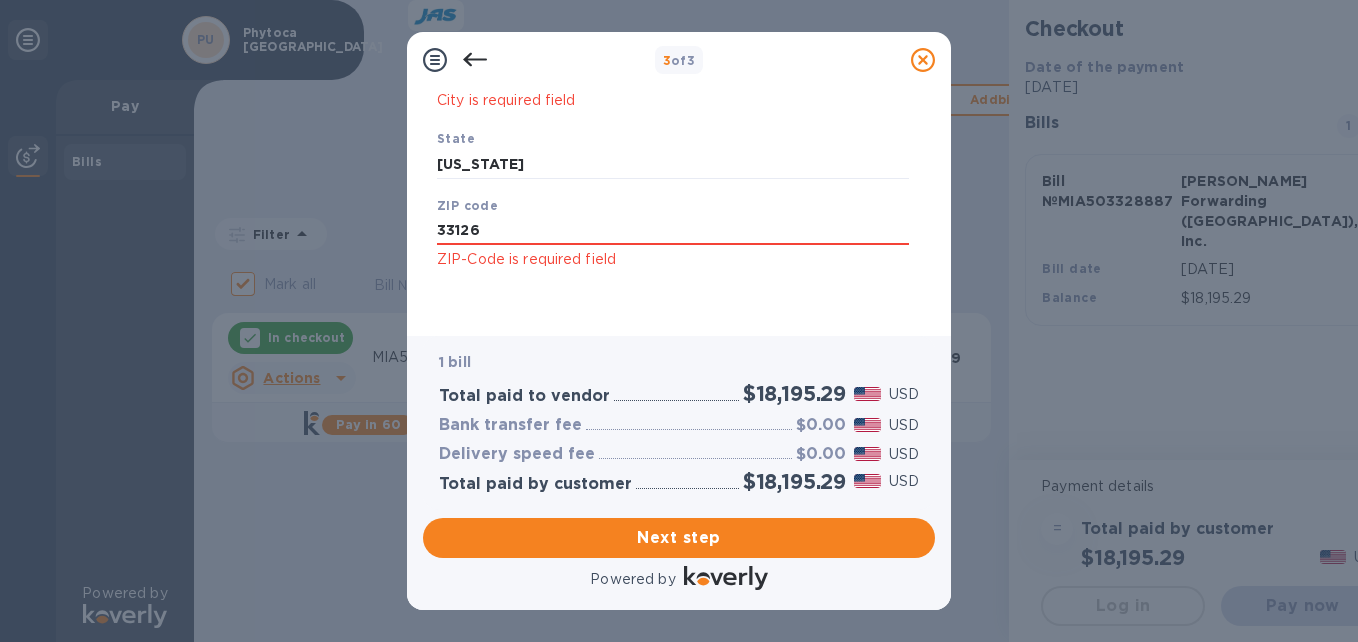 type on "33126" 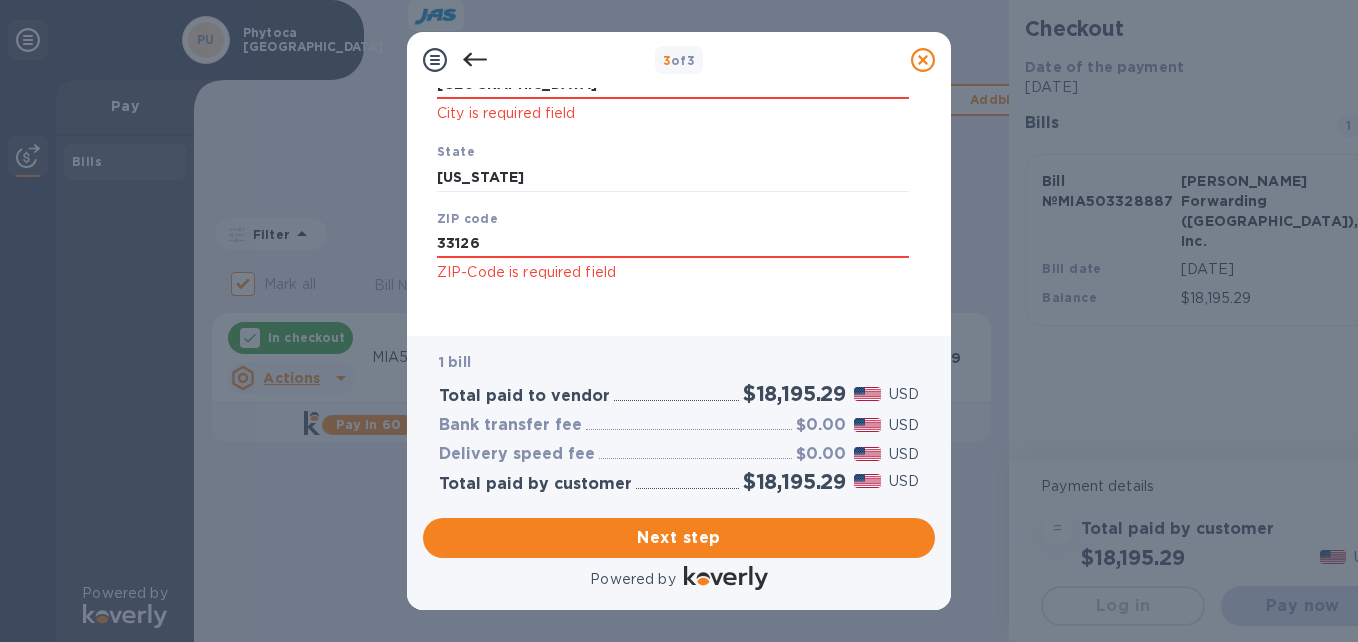 scroll, scrollTop: 415, scrollLeft: 0, axis: vertical 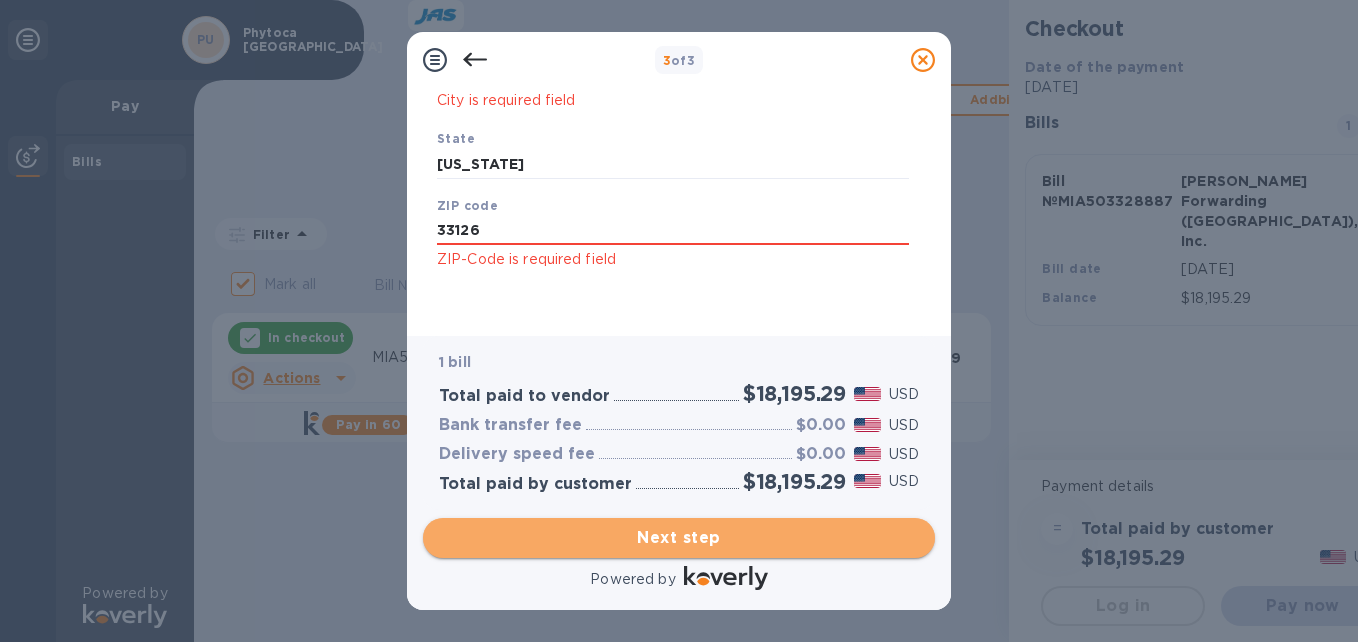 click on "Next step" at bounding box center (679, 538) 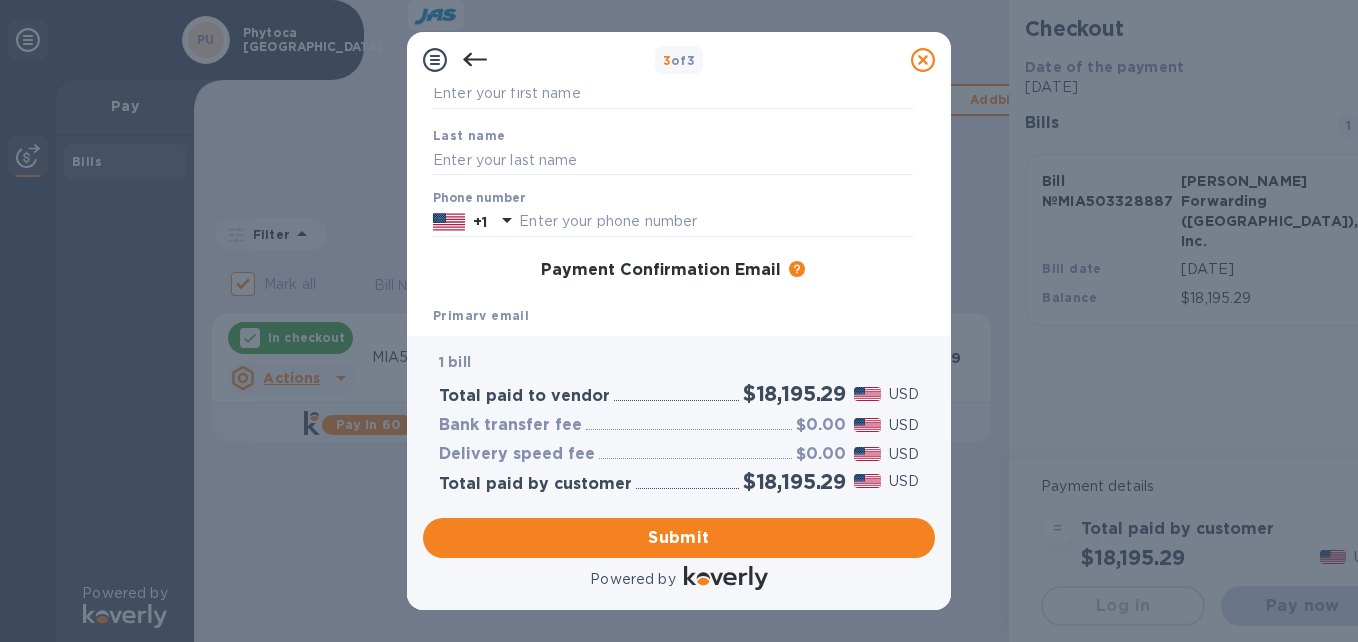 scroll, scrollTop: 152, scrollLeft: 0, axis: vertical 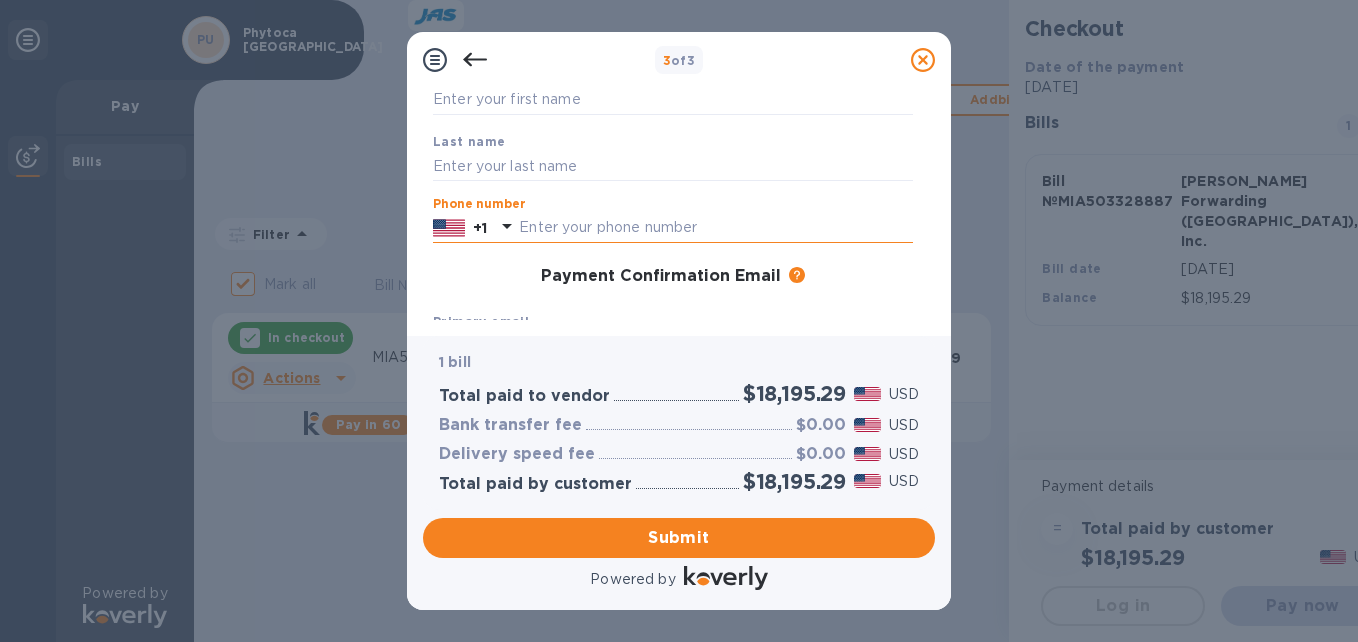 click at bounding box center [716, 228] 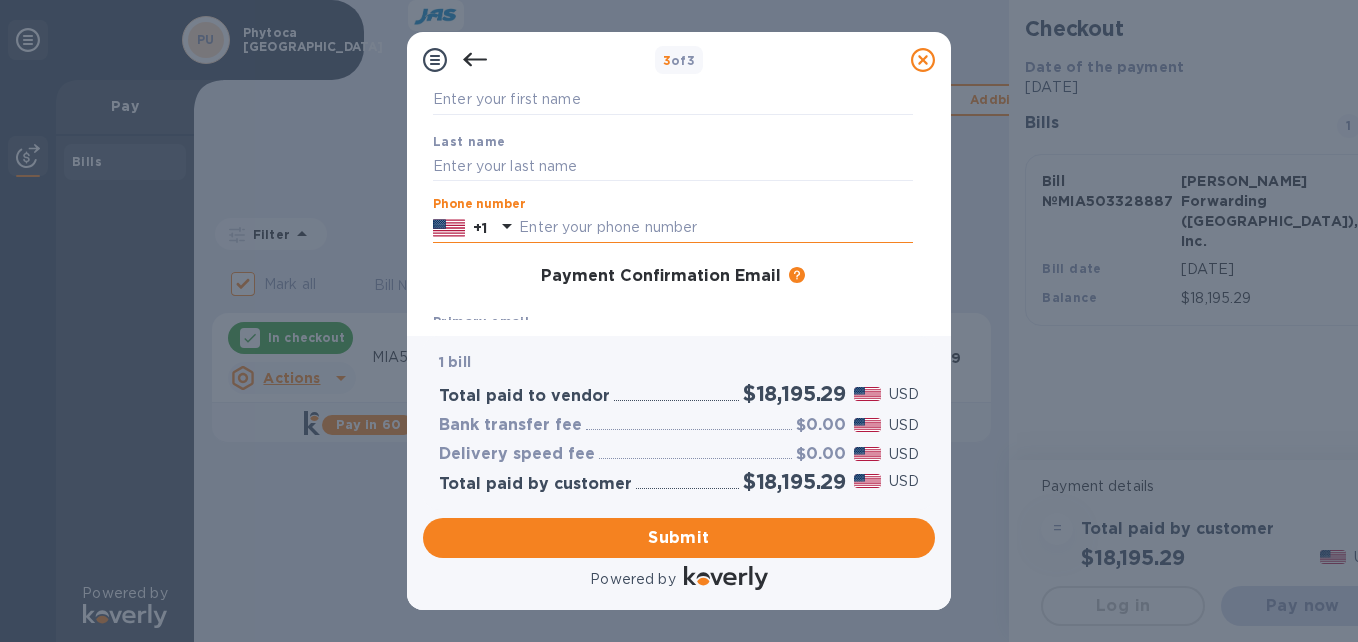 type on "3054625959" 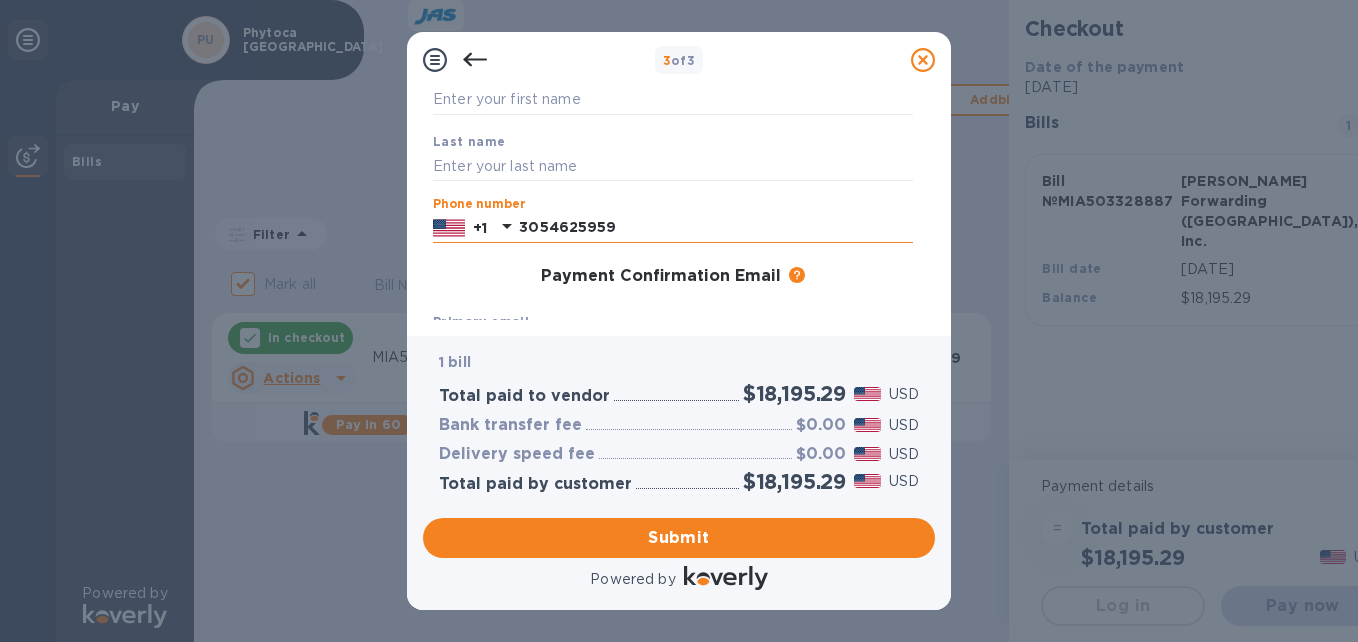 type on "[PERSON_NAME]" 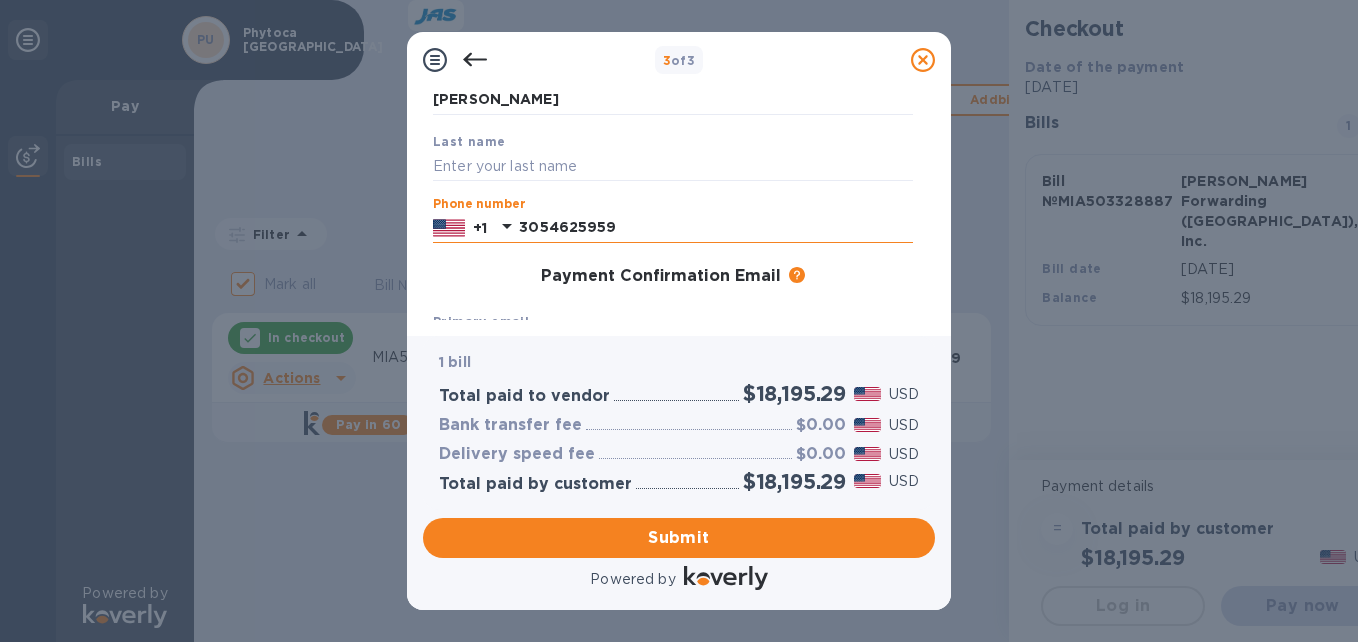 type on "[PERSON_NAME]" 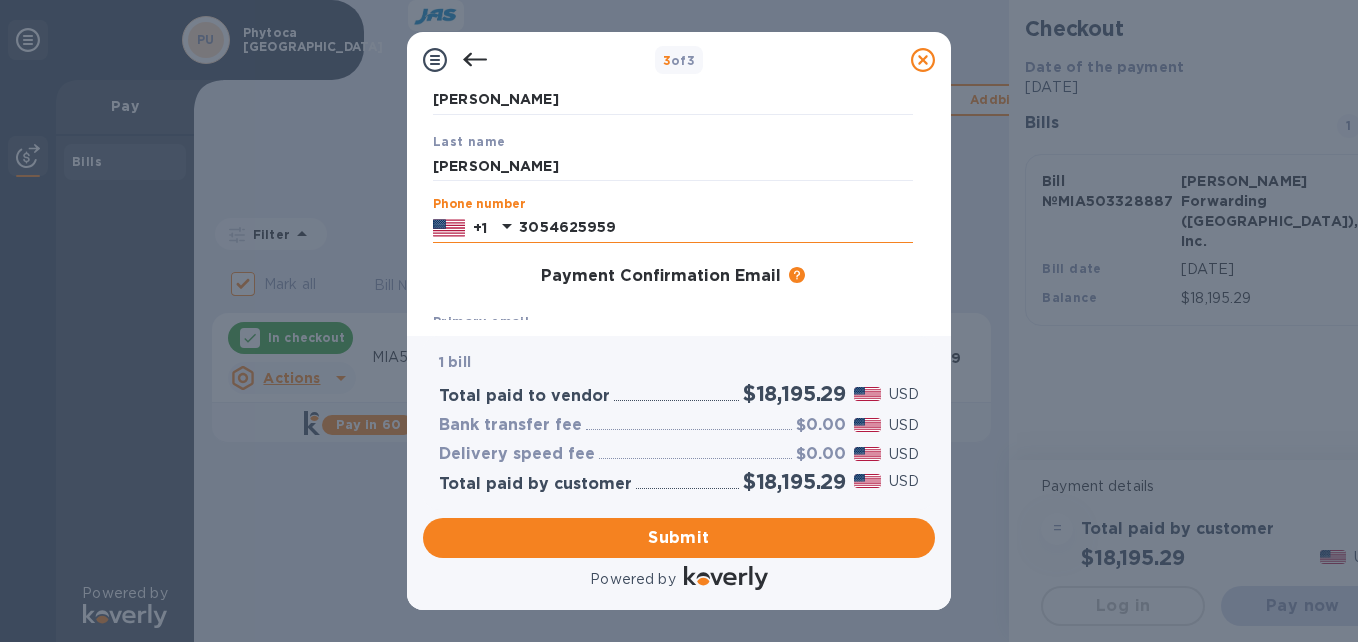 type on "[EMAIL_ADDRESS][DOMAIN_NAME]" 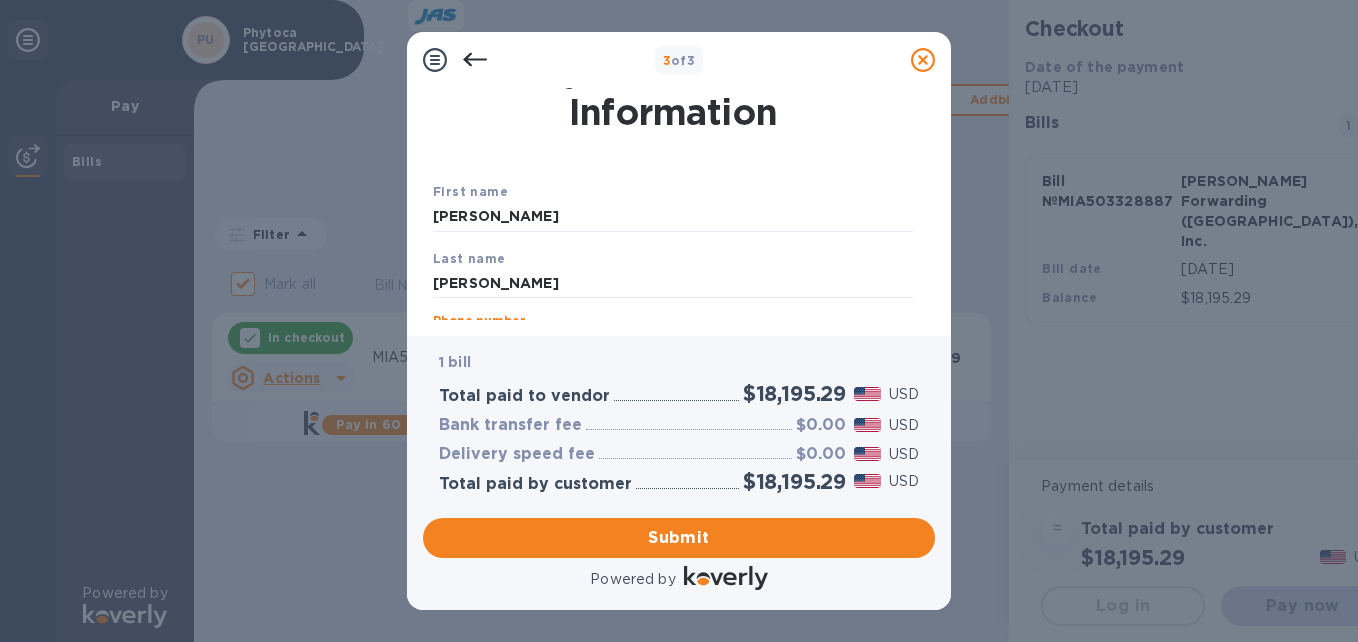 scroll, scrollTop: 32, scrollLeft: 0, axis: vertical 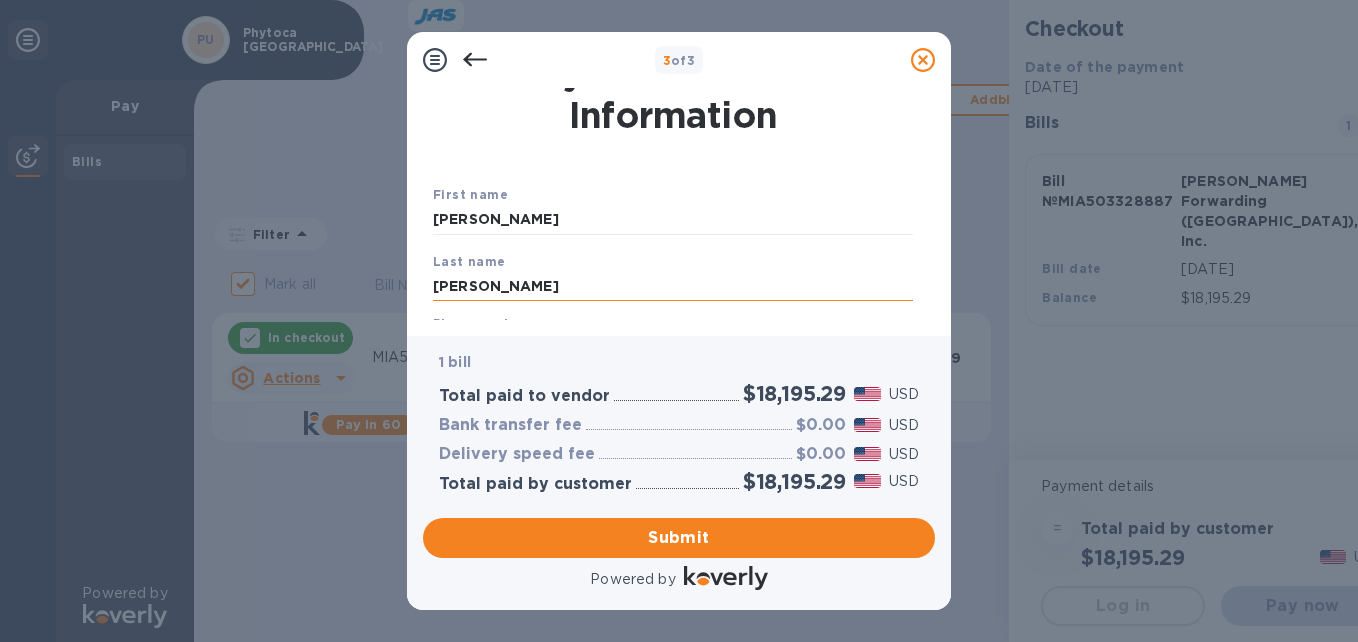 click on "[PERSON_NAME]" at bounding box center (673, 286) 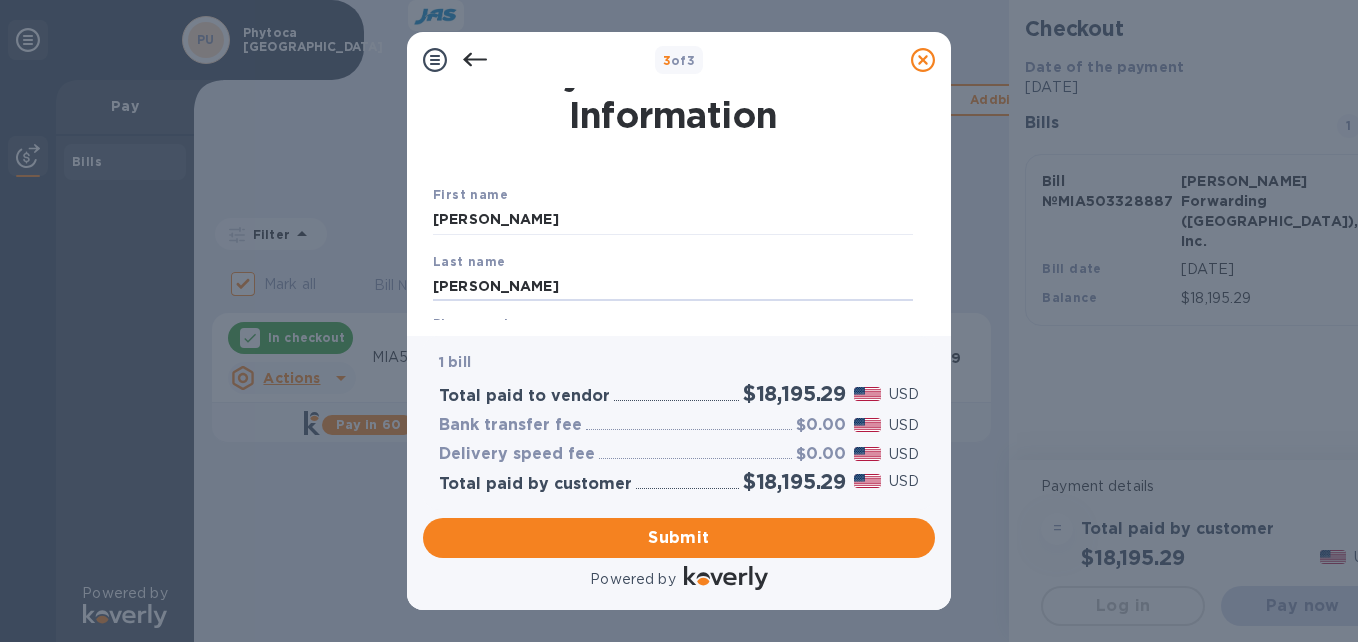 drag, startPoint x: 476, startPoint y: 275, endPoint x: 397, endPoint y: 298, distance: 82.28001 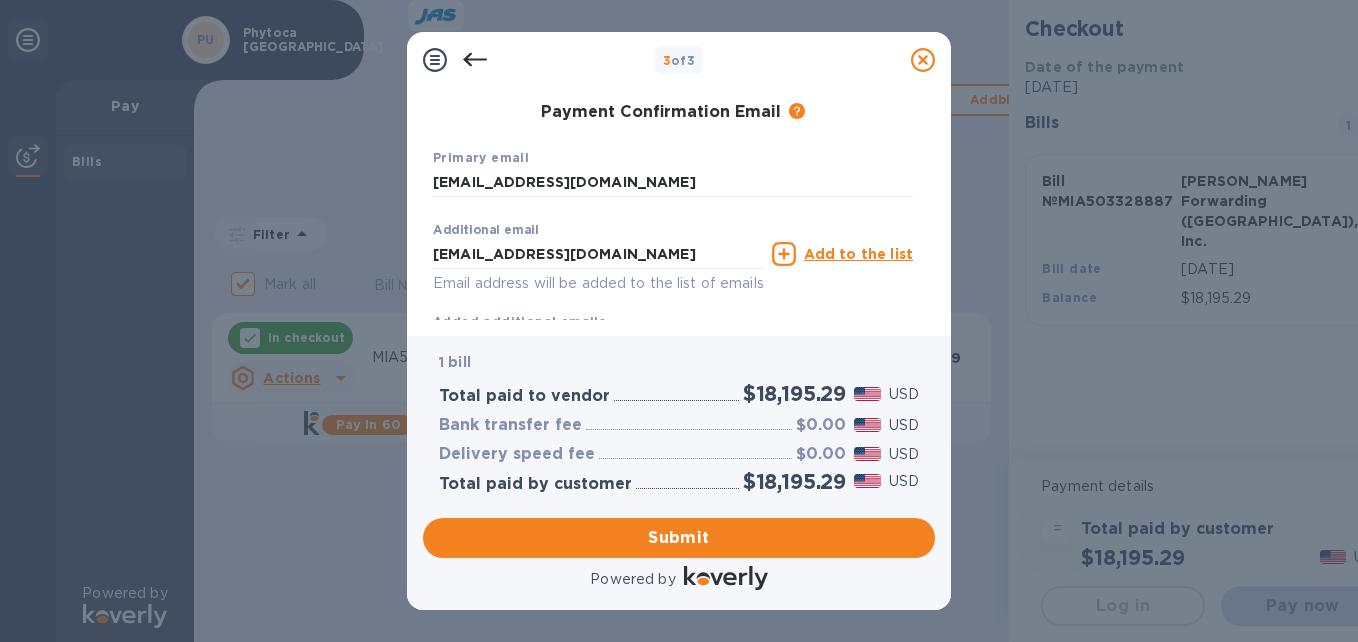 scroll, scrollTop: 383, scrollLeft: 0, axis: vertical 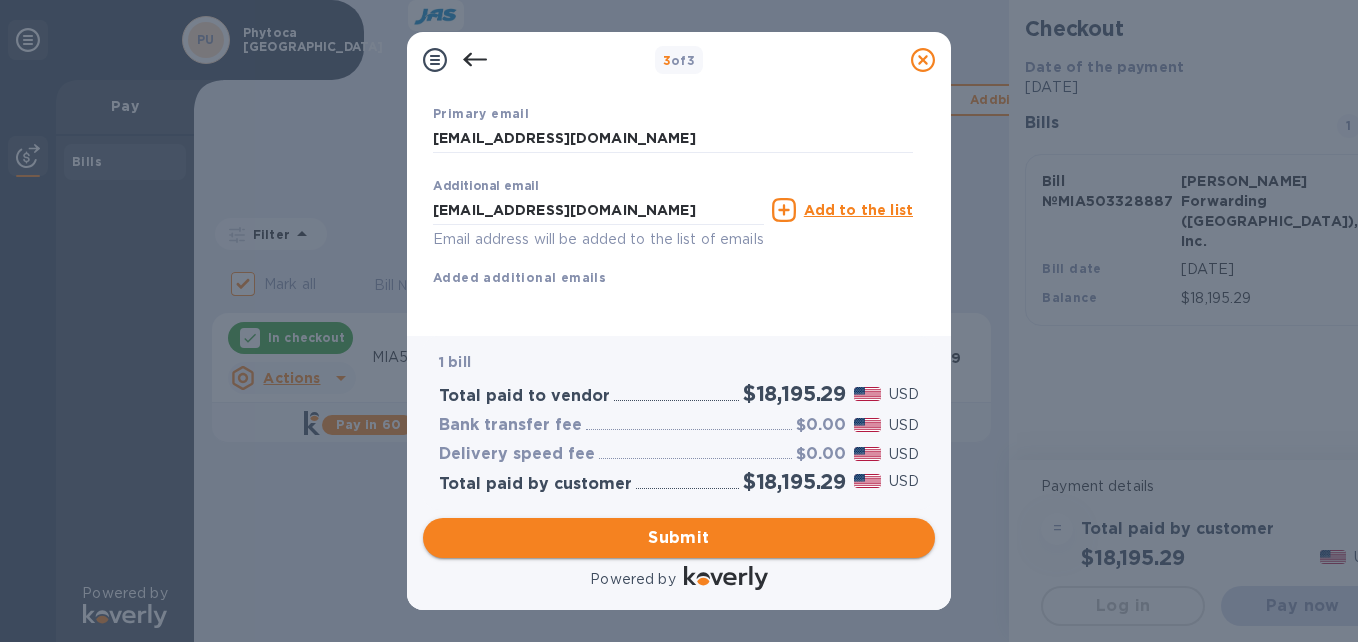 type on "[PERSON_NAME]" 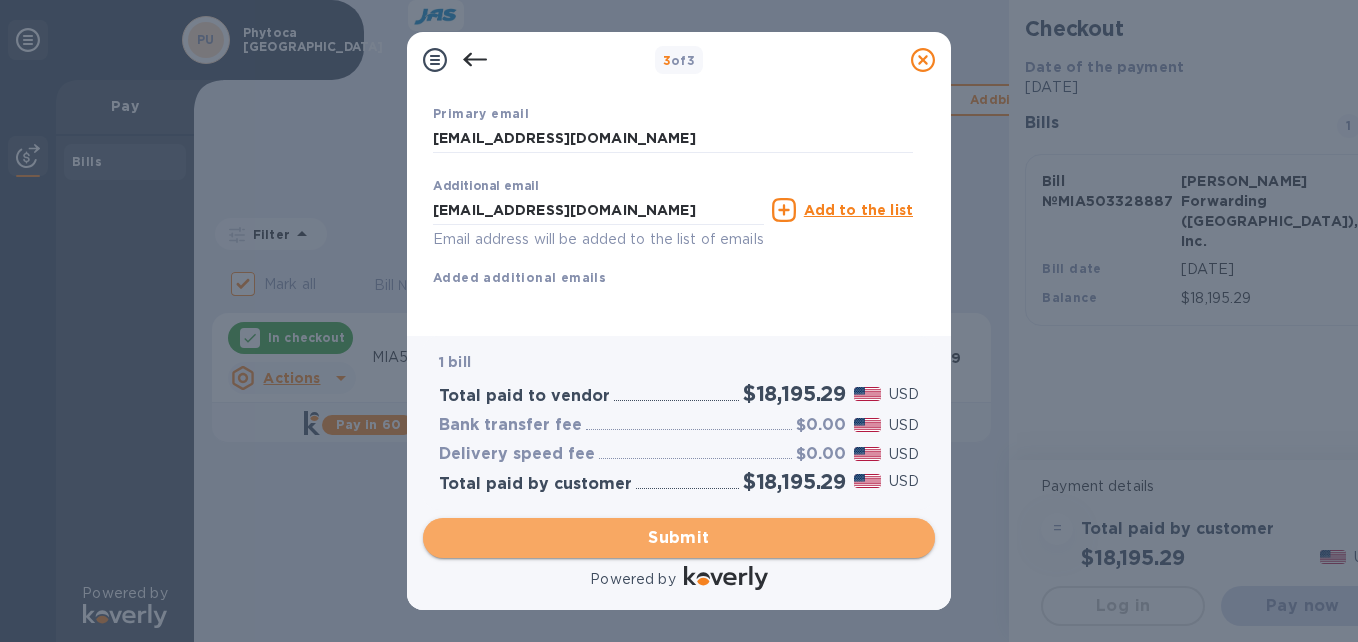 click on "Submit" at bounding box center (679, 538) 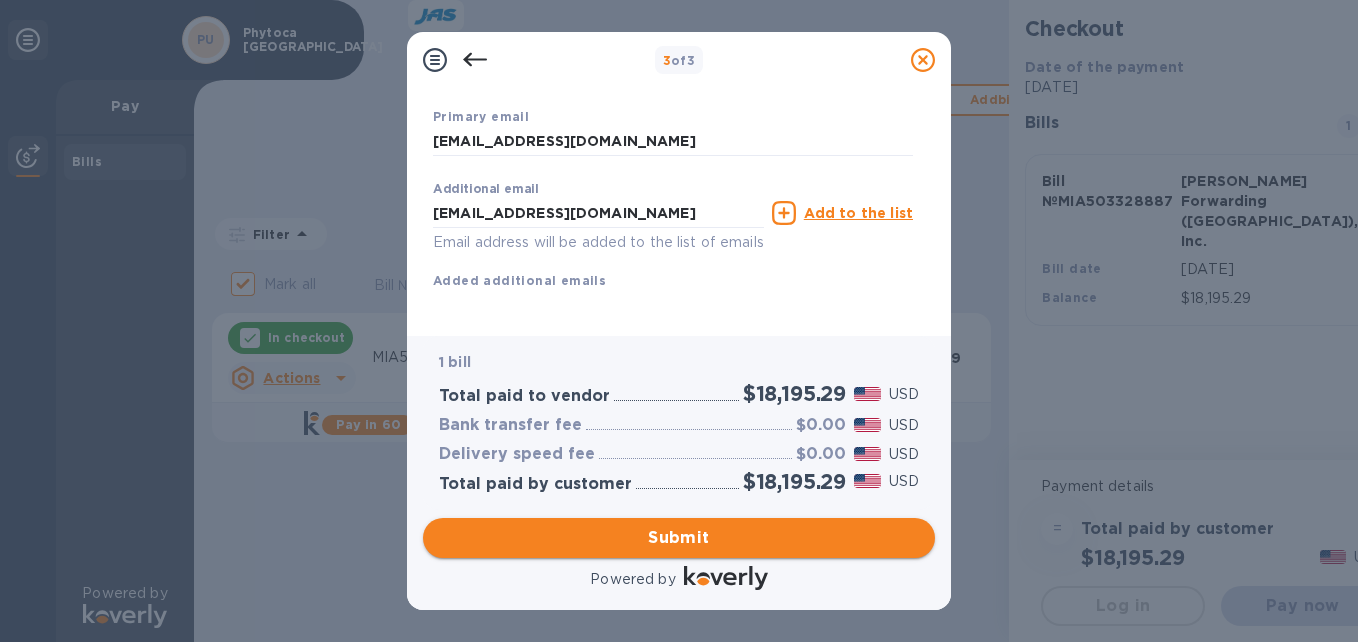 scroll, scrollTop: 409, scrollLeft: 0, axis: vertical 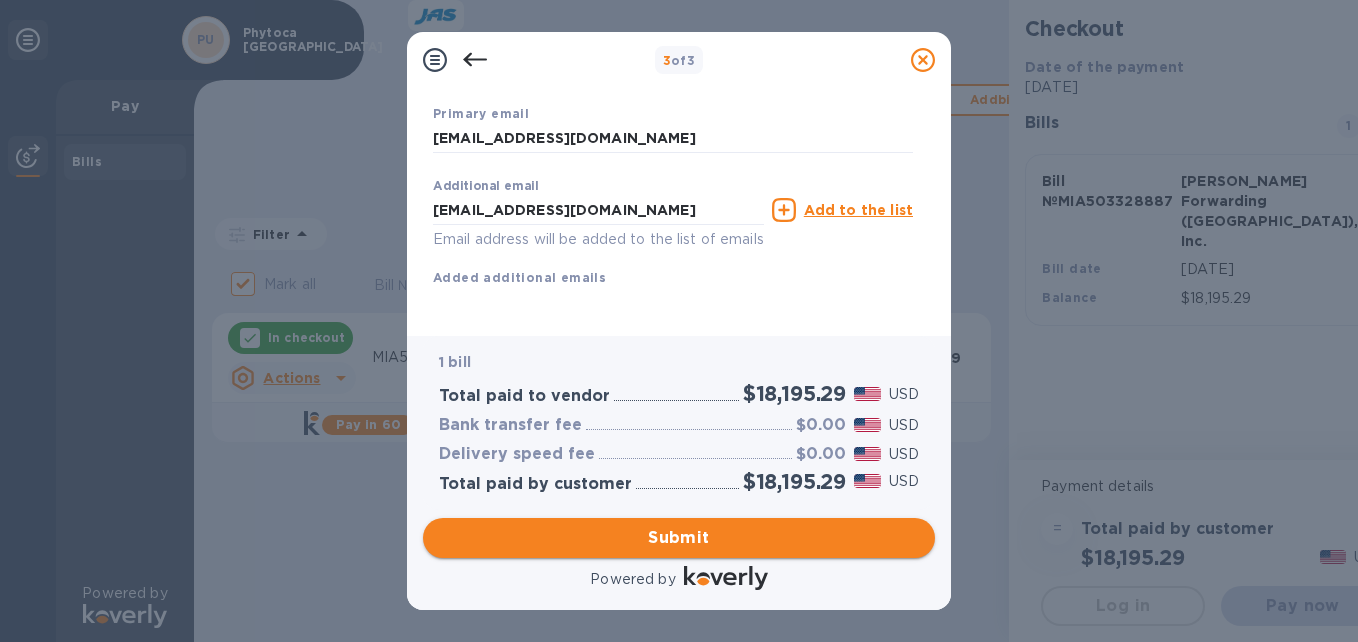 click on "Submit" at bounding box center [679, 538] 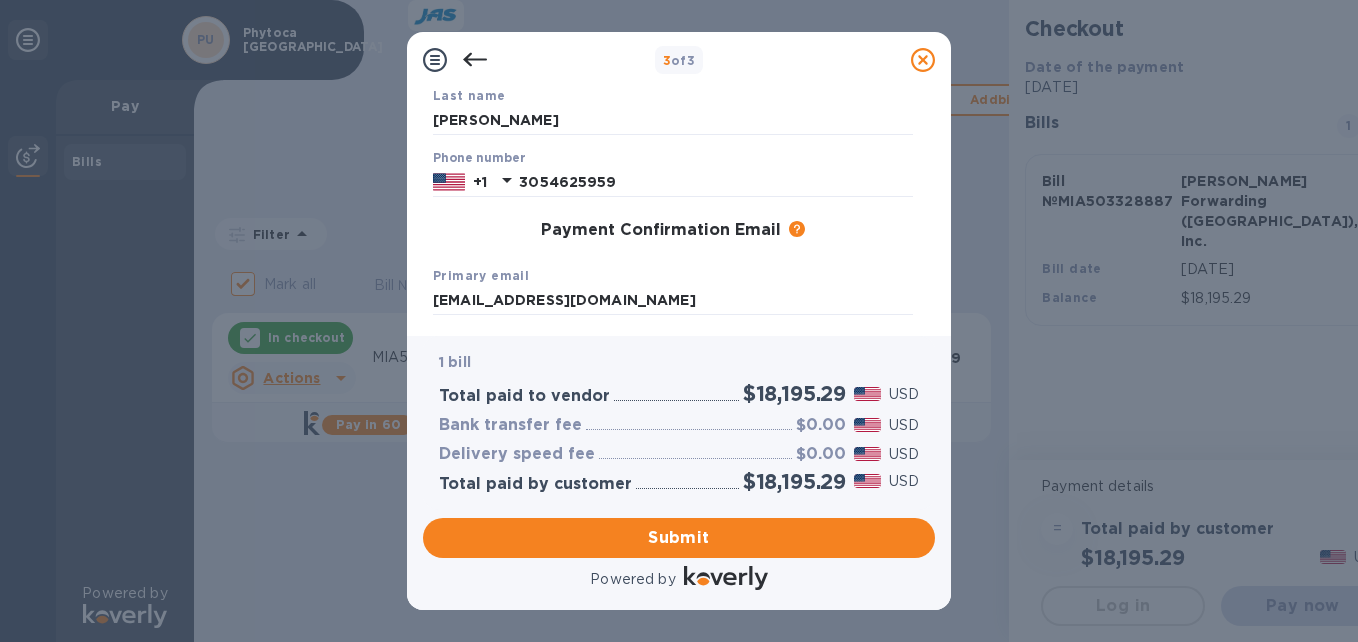scroll, scrollTop: 225, scrollLeft: 0, axis: vertical 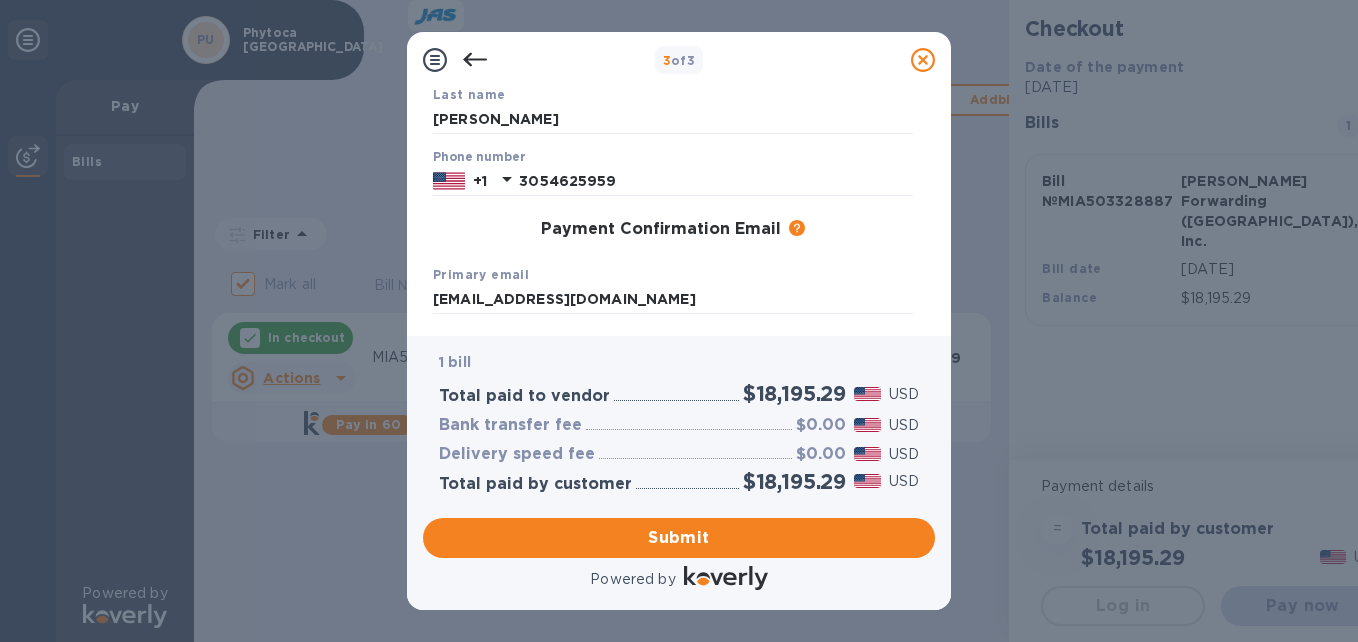 click on "Payment Confirmation Email" at bounding box center [661, 229] 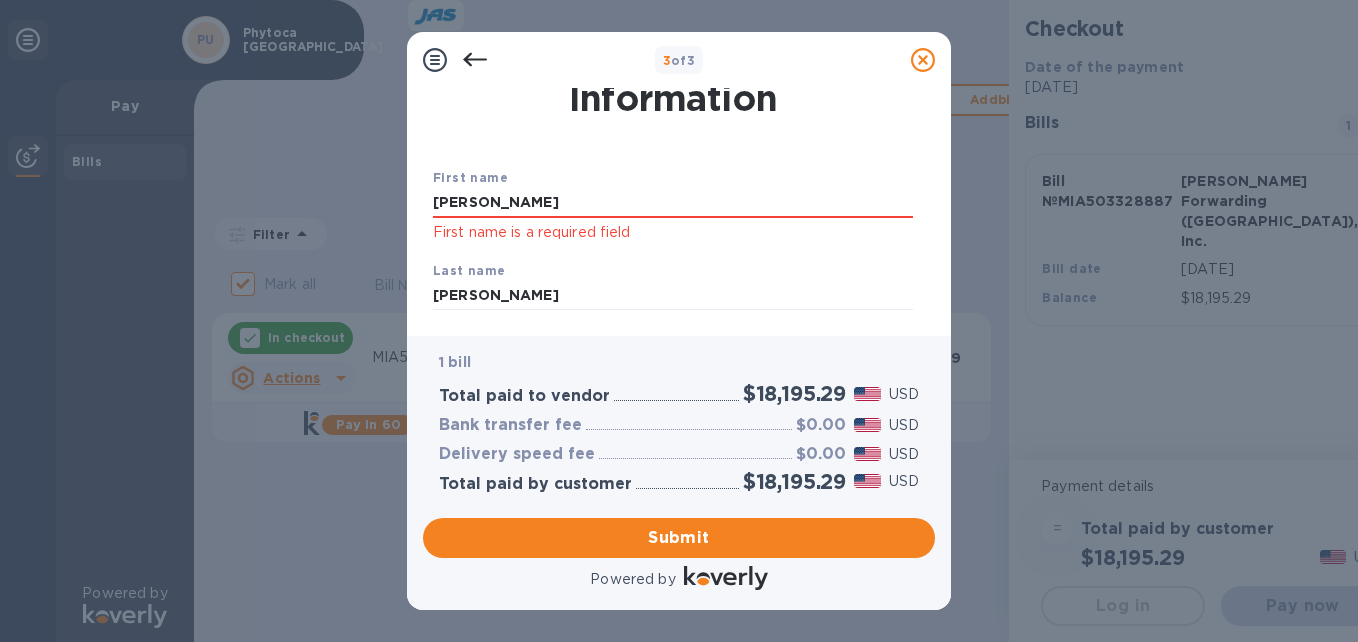 scroll, scrollTop: 45, scrollLeft: 0, axis: vertical 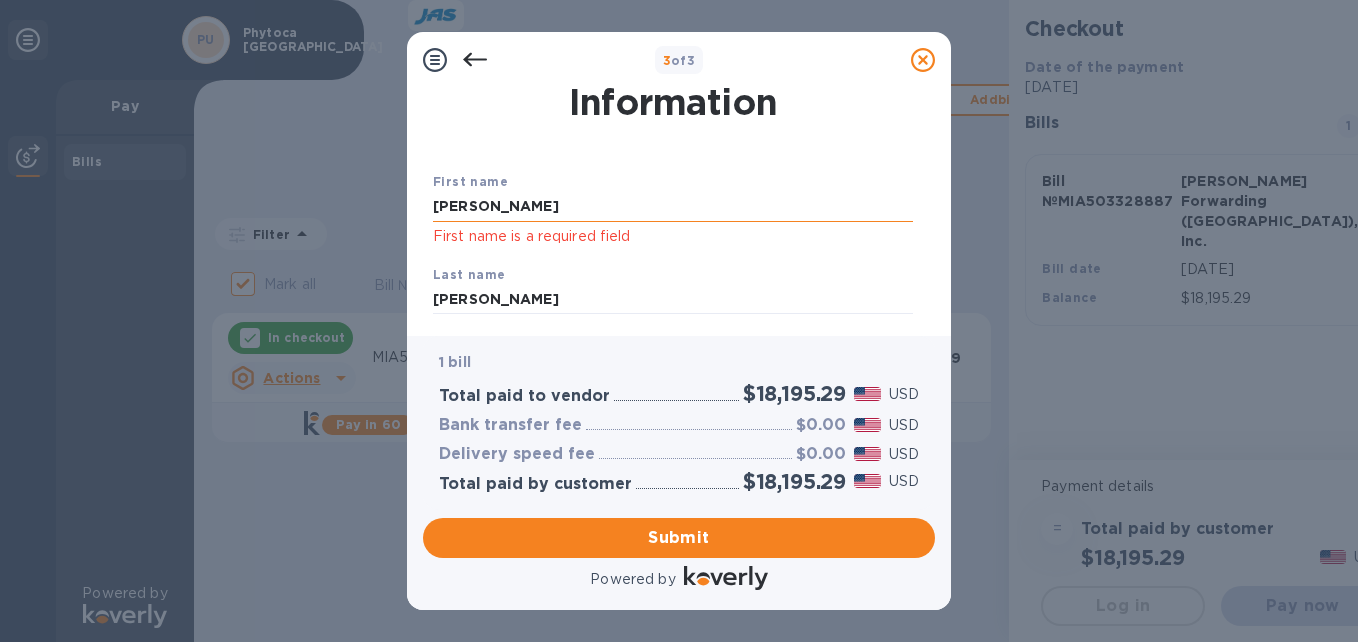 click on "[PERSON_NAME]" at bounding box center (673, 207) 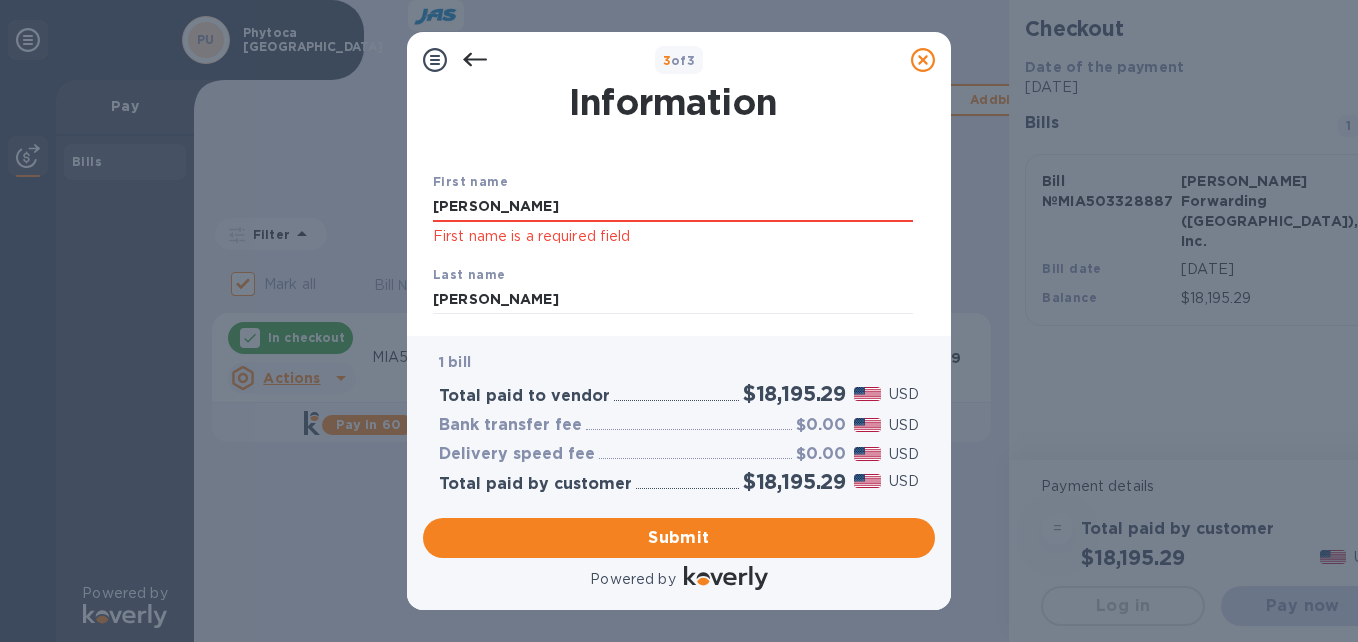 type on "[PERSON_NAME]" 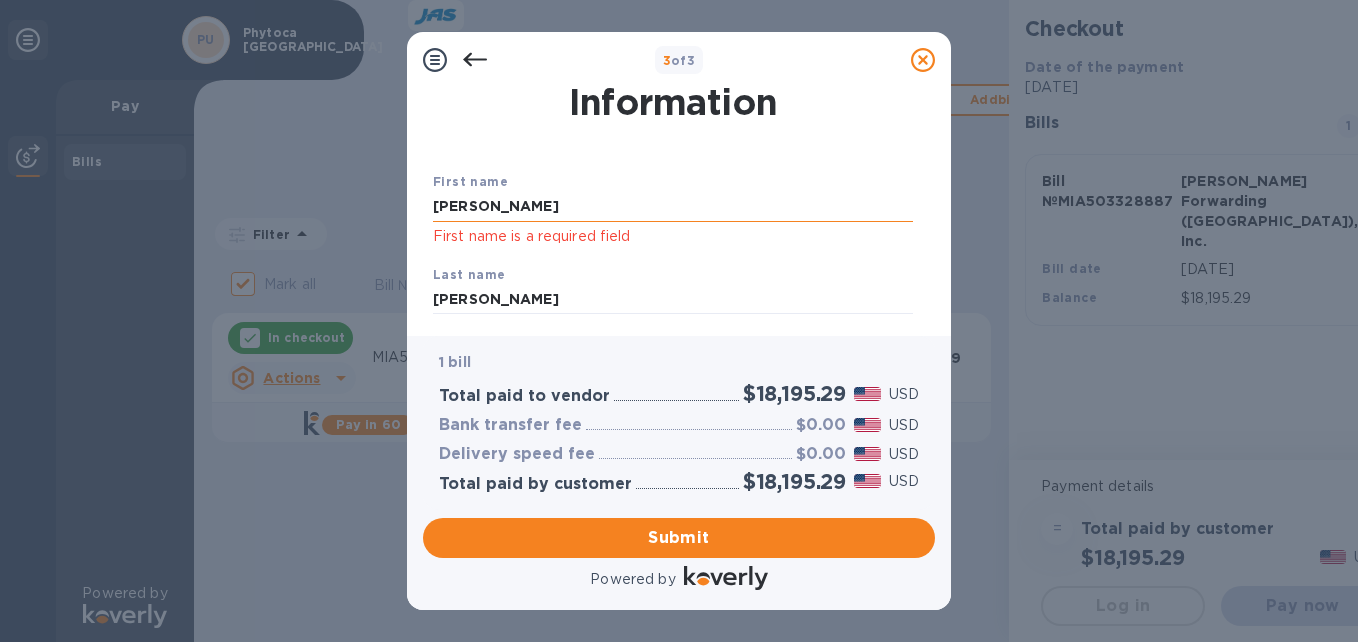 click on "[PERSON_NAME]" at bounding box center [673, 207] 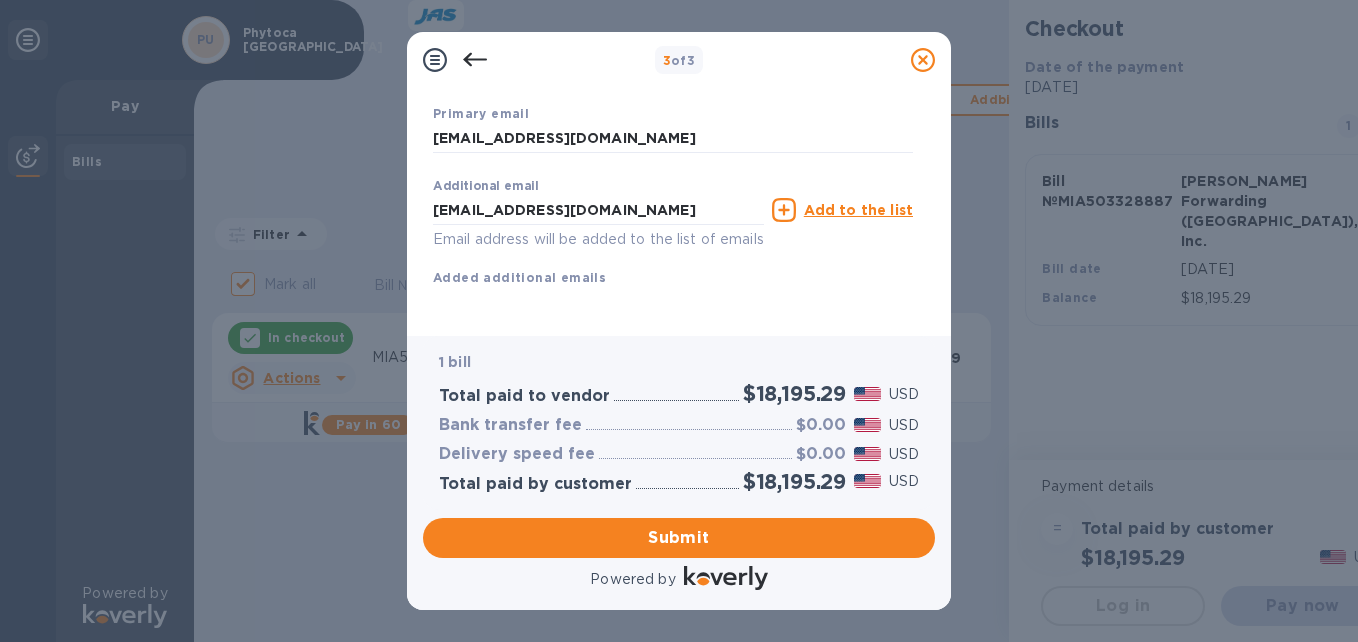 scroll, scrollTop: 409, scrollLeft: 0, axis: vertical 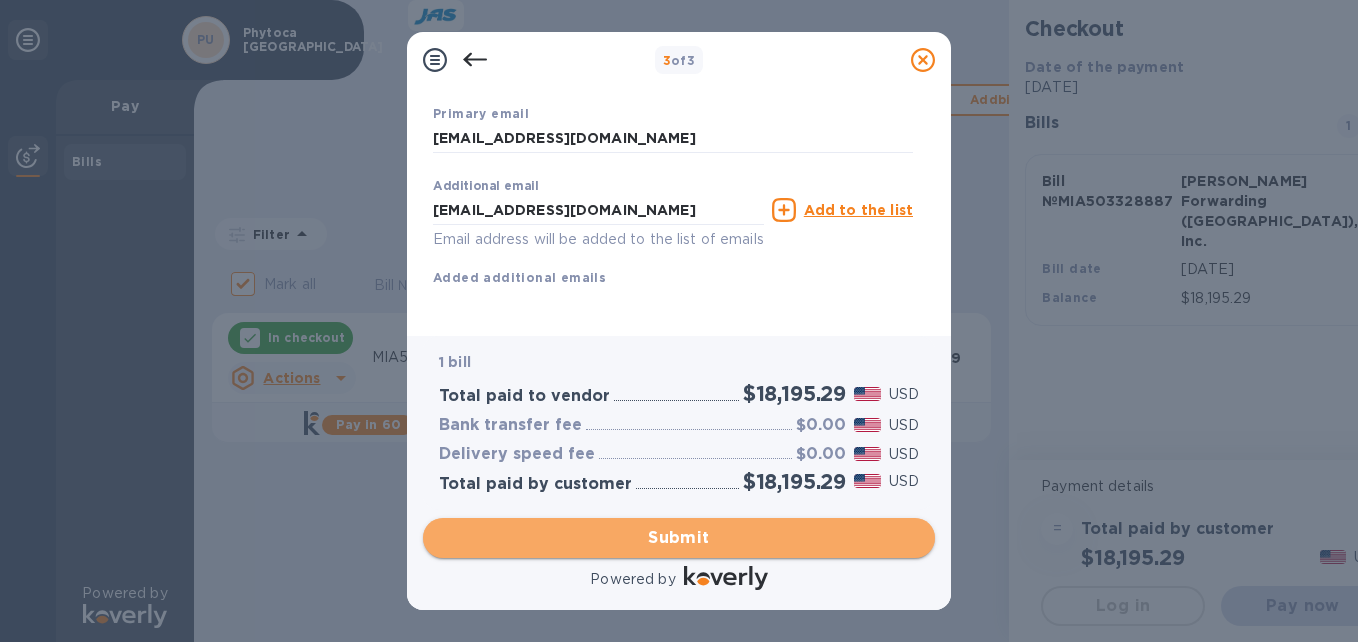 click on "Submit" at bounding box center [679, 538] 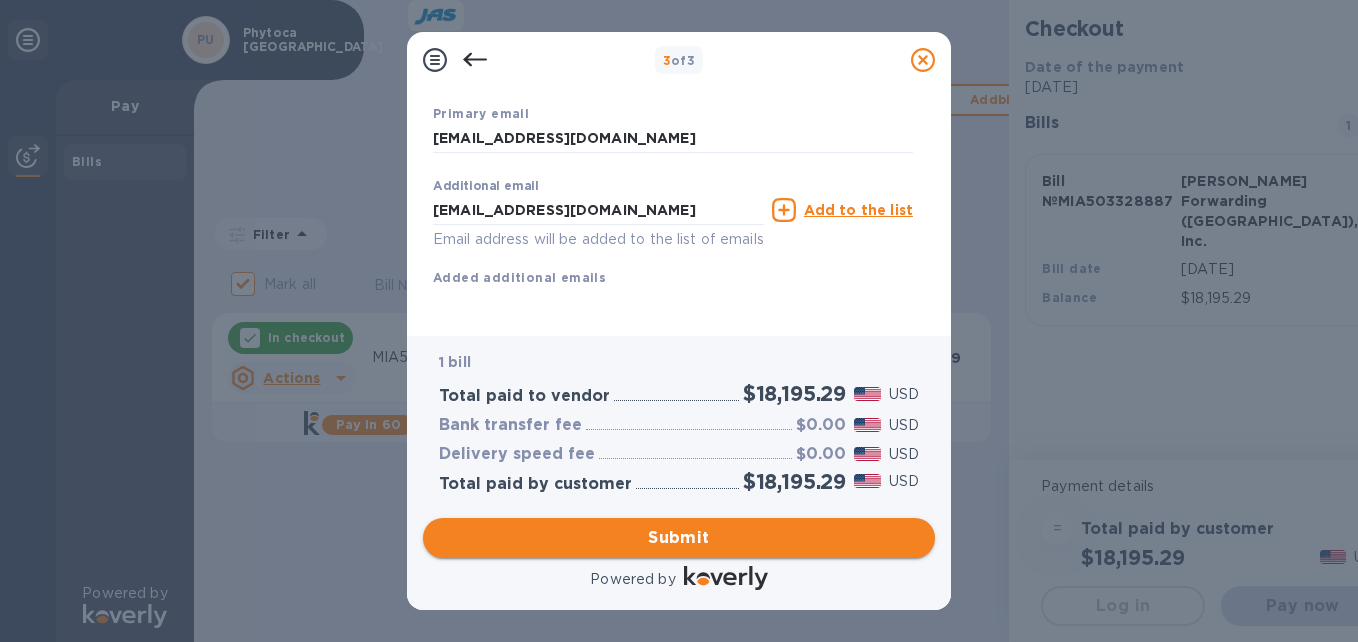 scroll, scrollTop: 383, scrollLeft: 0, axis: vertical 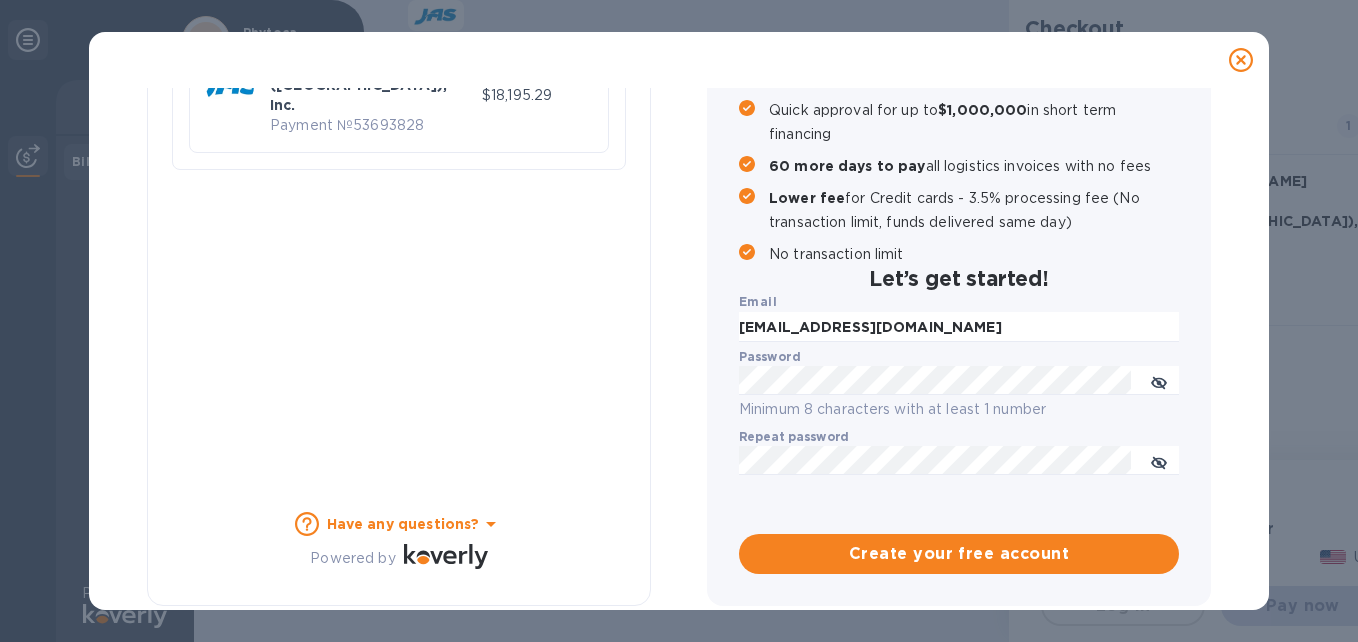 checkbox on "false" 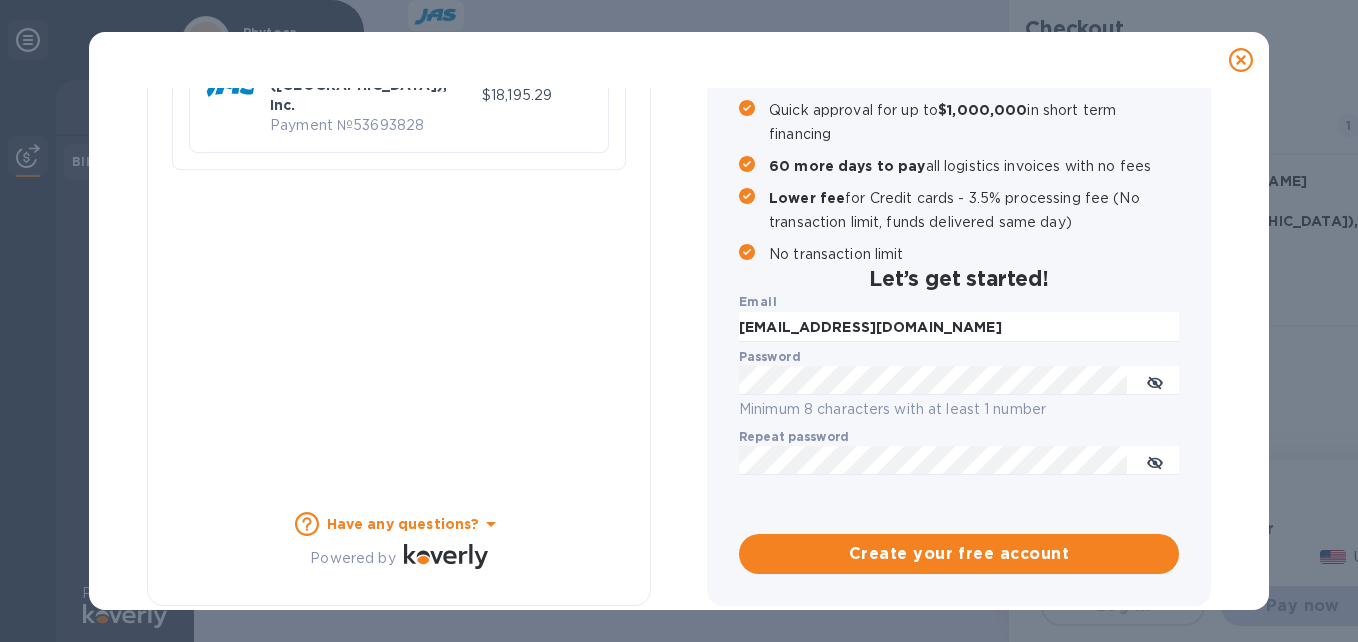 scroll, scrollTop: 278, scrollLeft: 0, axis: vertical 